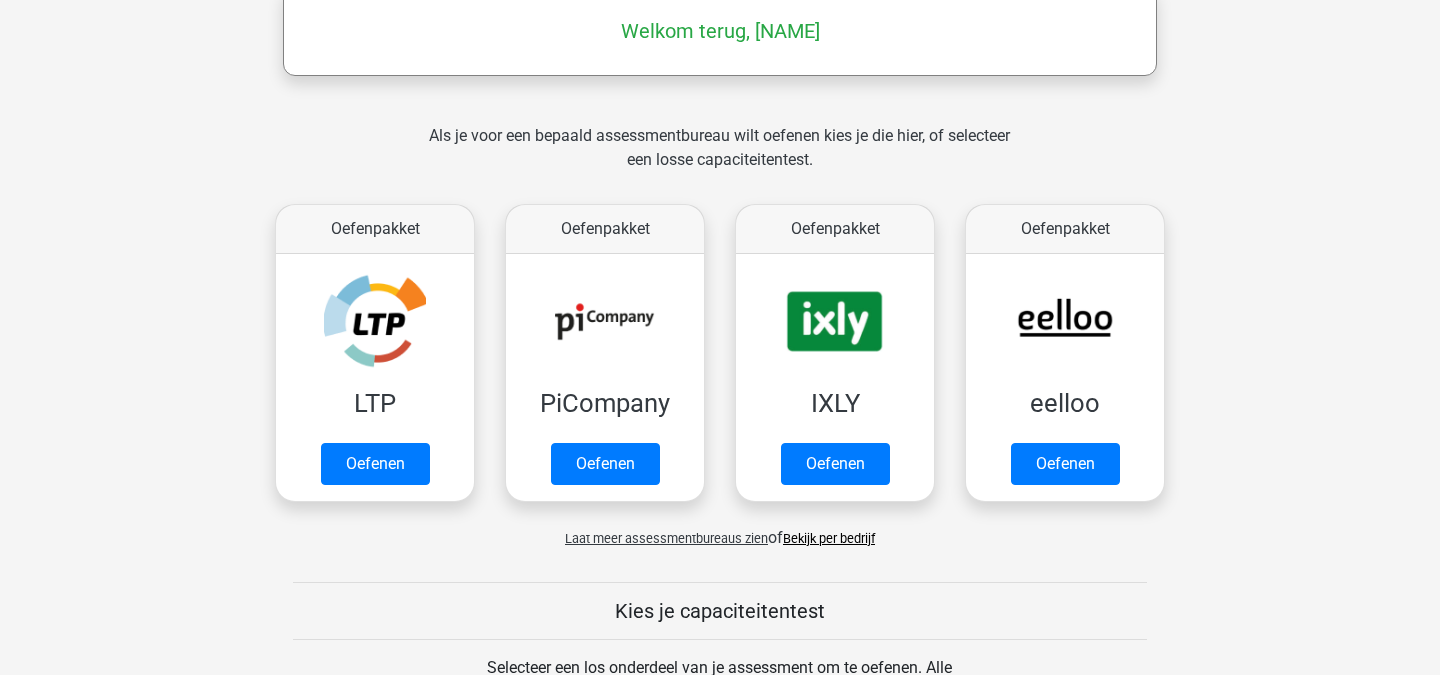 scroll, scrollTop: 392, scrollLeft: 0, axis: vertical 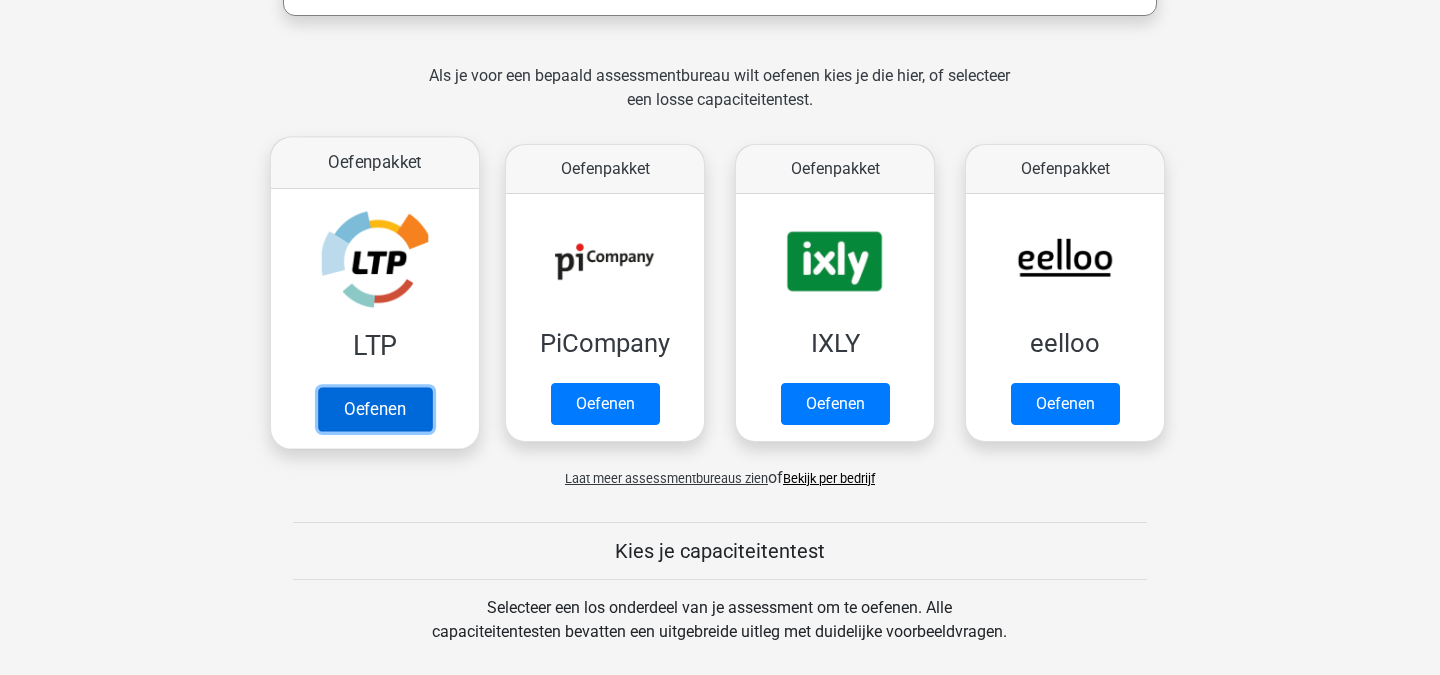 click on "Oefenen" at bounding box center [375, 409] 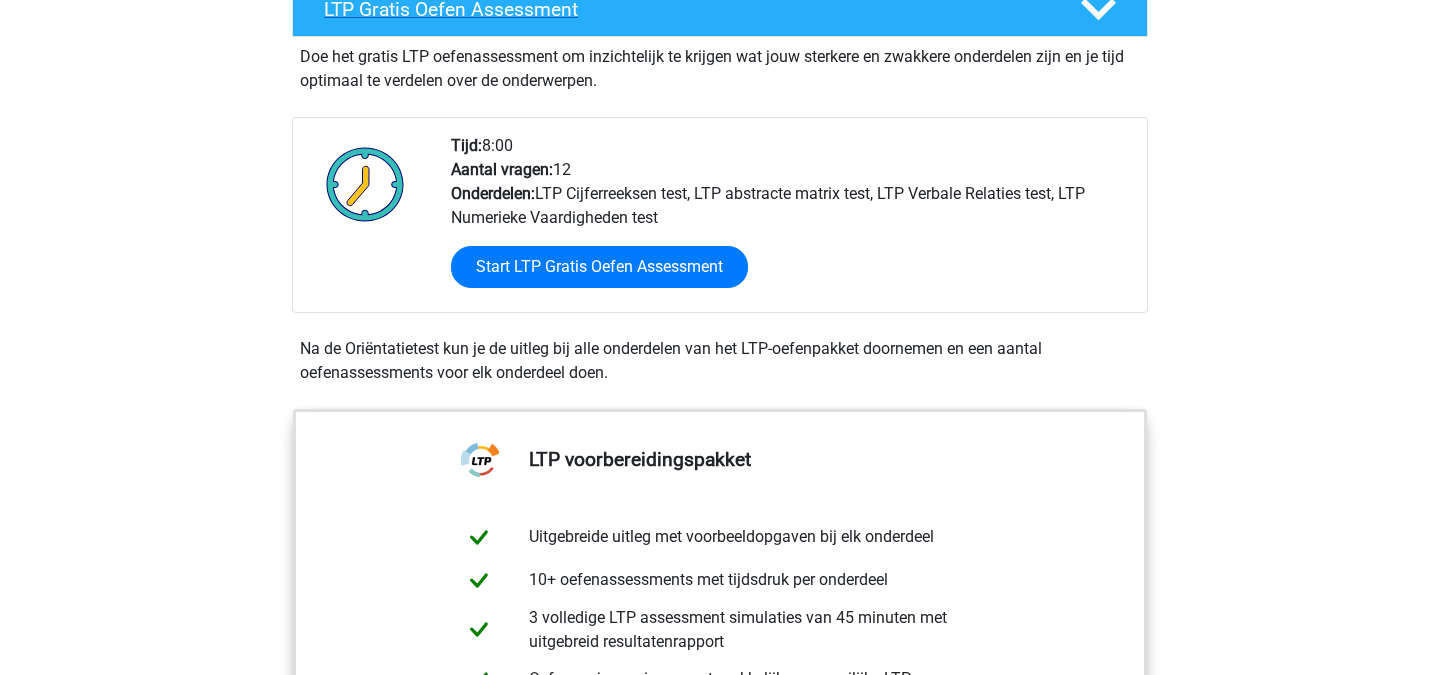 scroll, scrollTop: 444, scrollLeft: 0, axis: vertical 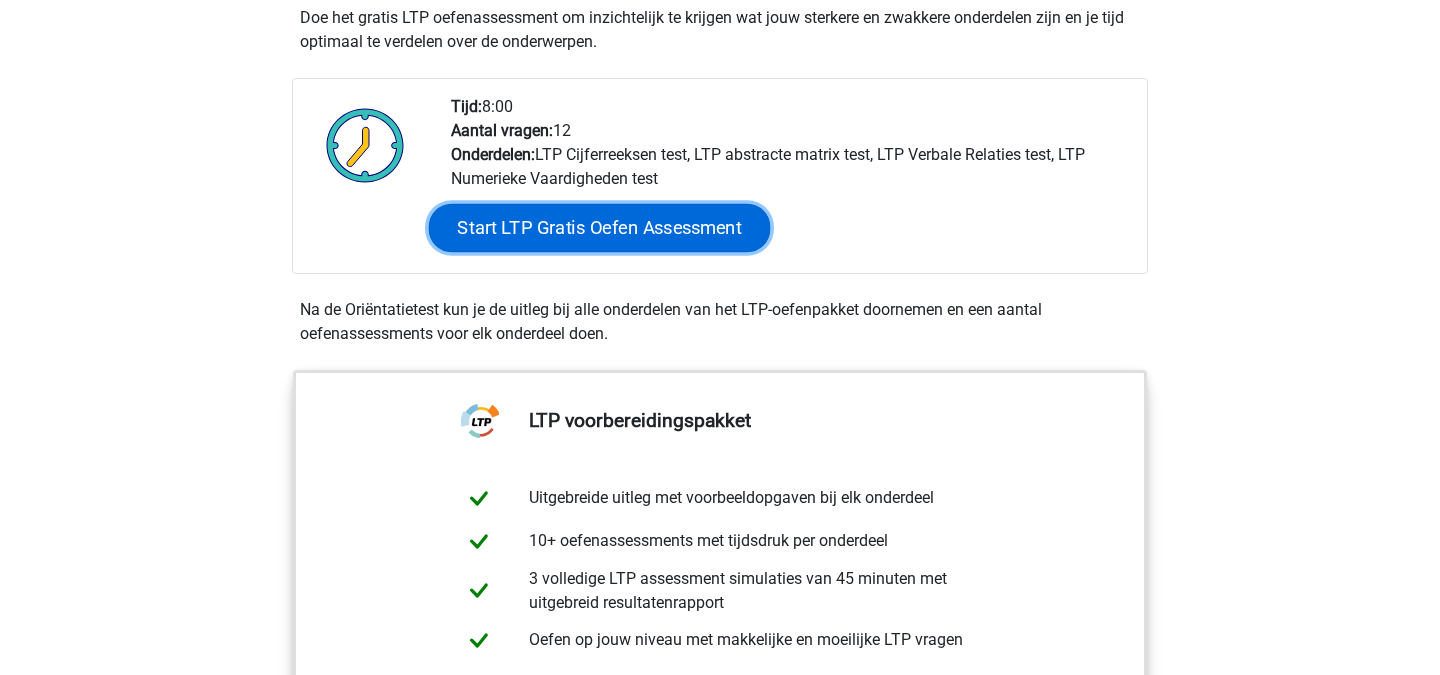 click on "Start LTP Gratis Oefen Assessment" at bounding box center [600, 228] 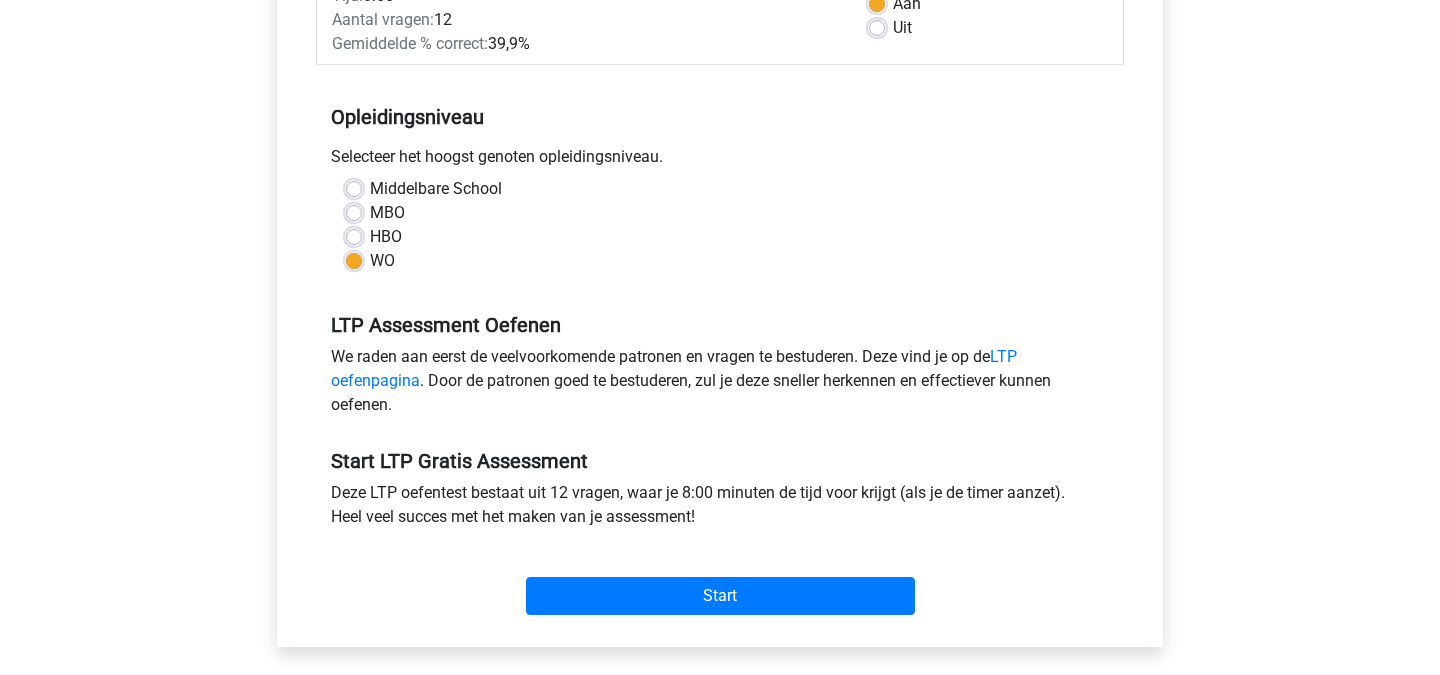scroll, scrollTop: 579, scrollLeft: 0, axis: vertical 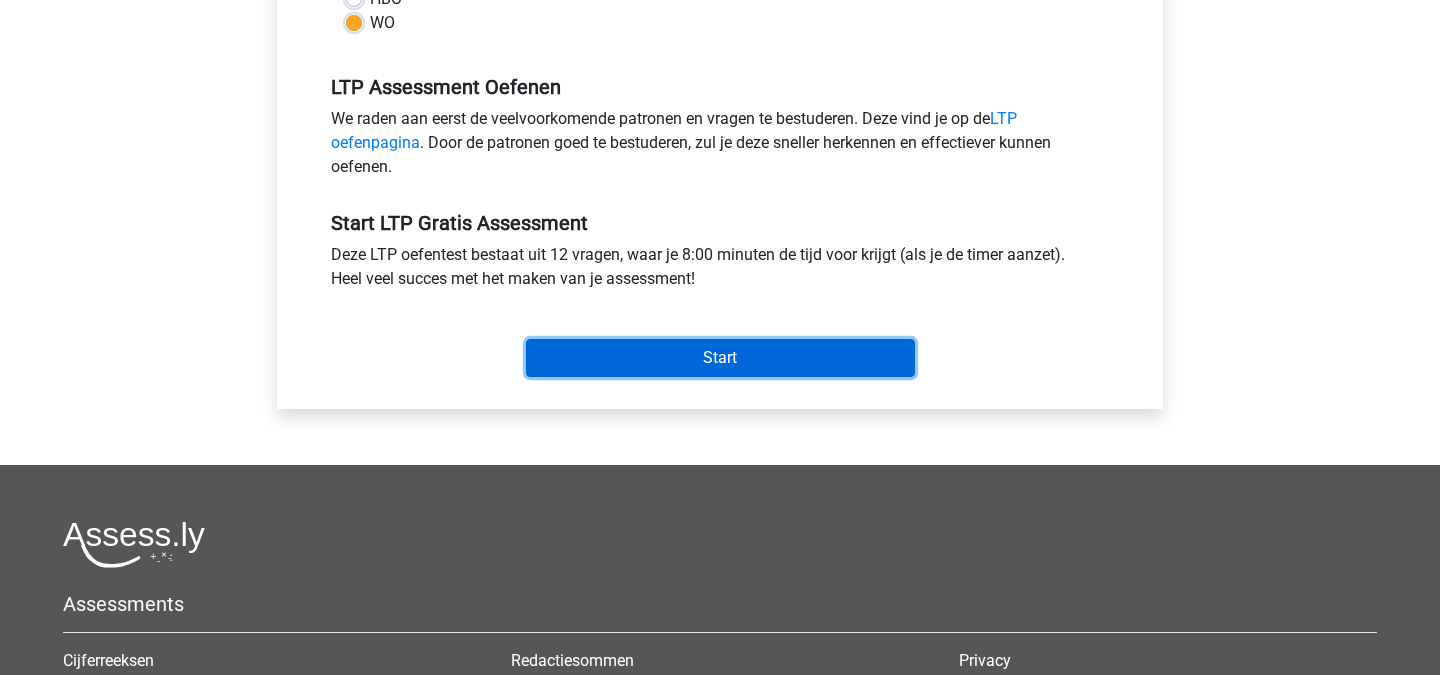 click on "Start" at bounding box center (720, 358) 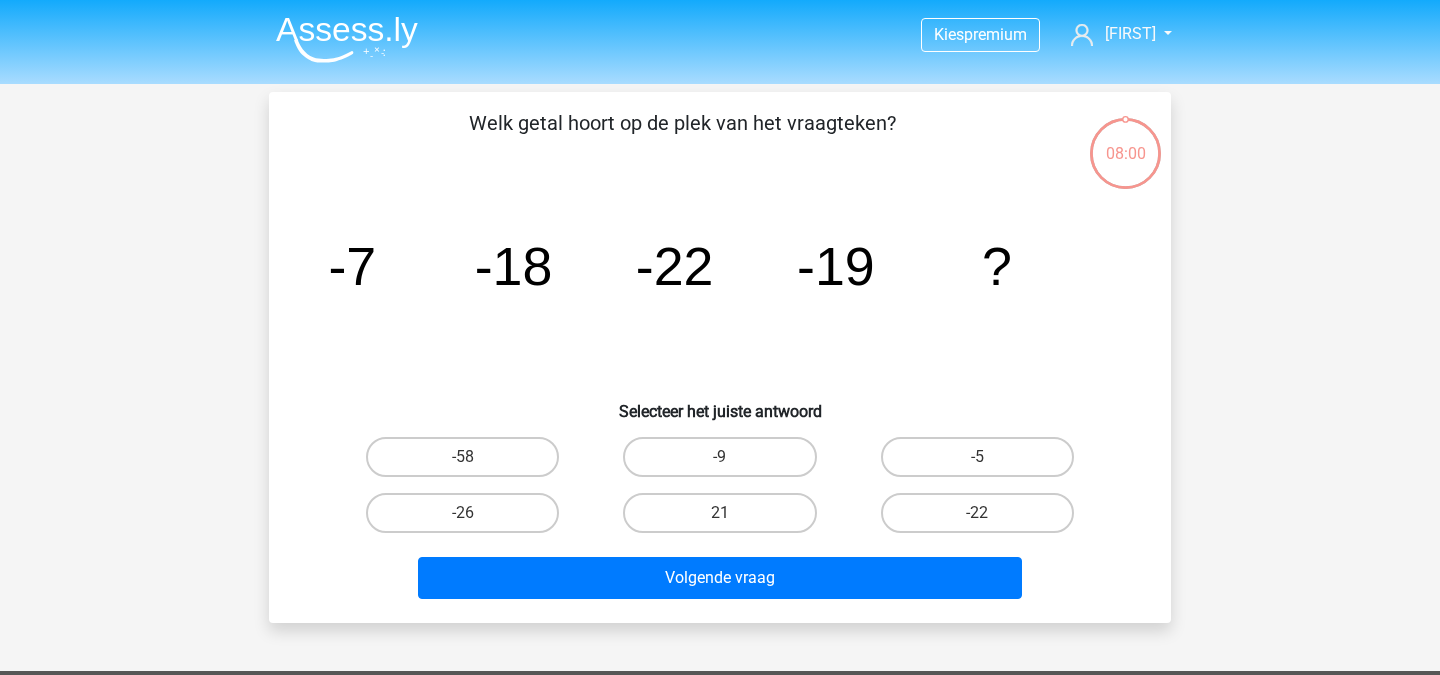 scroll, scrollTop: 0, scrollLeft: 0, axis: both 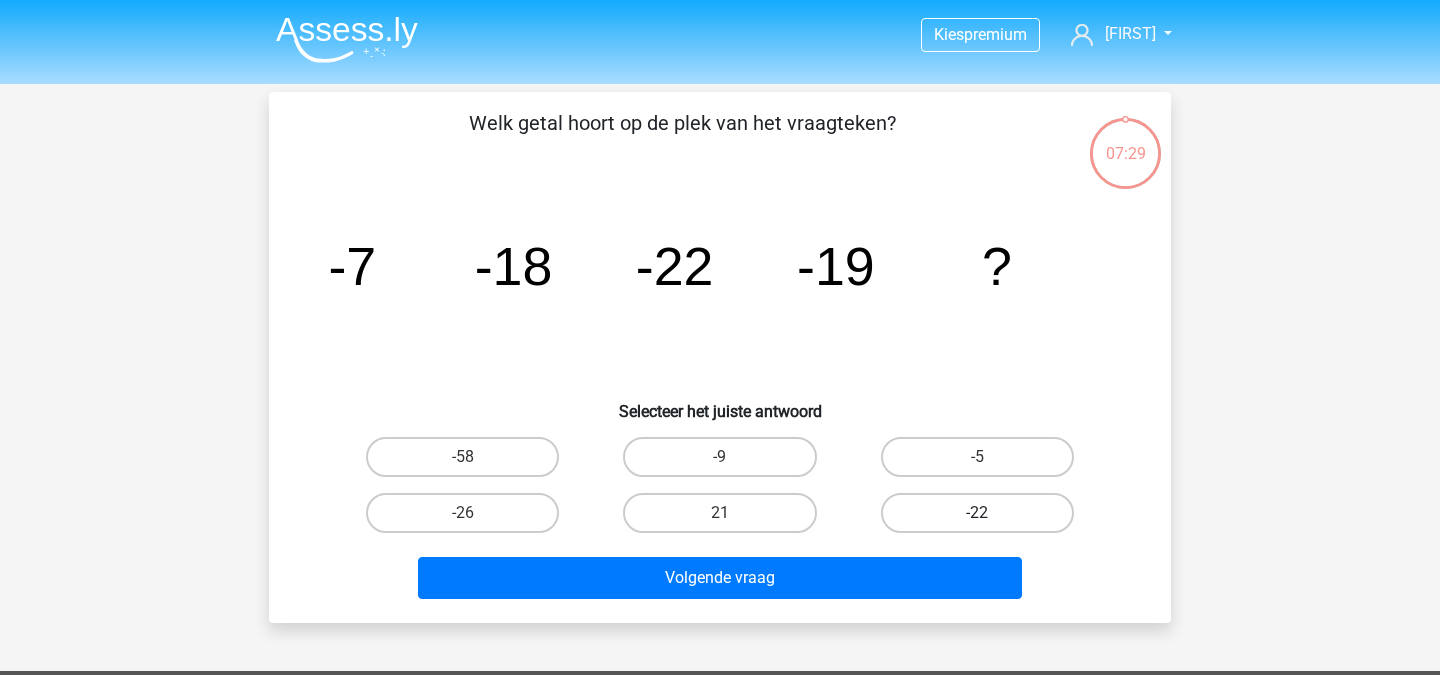 click on "-22" at bounding box center (977, 513) 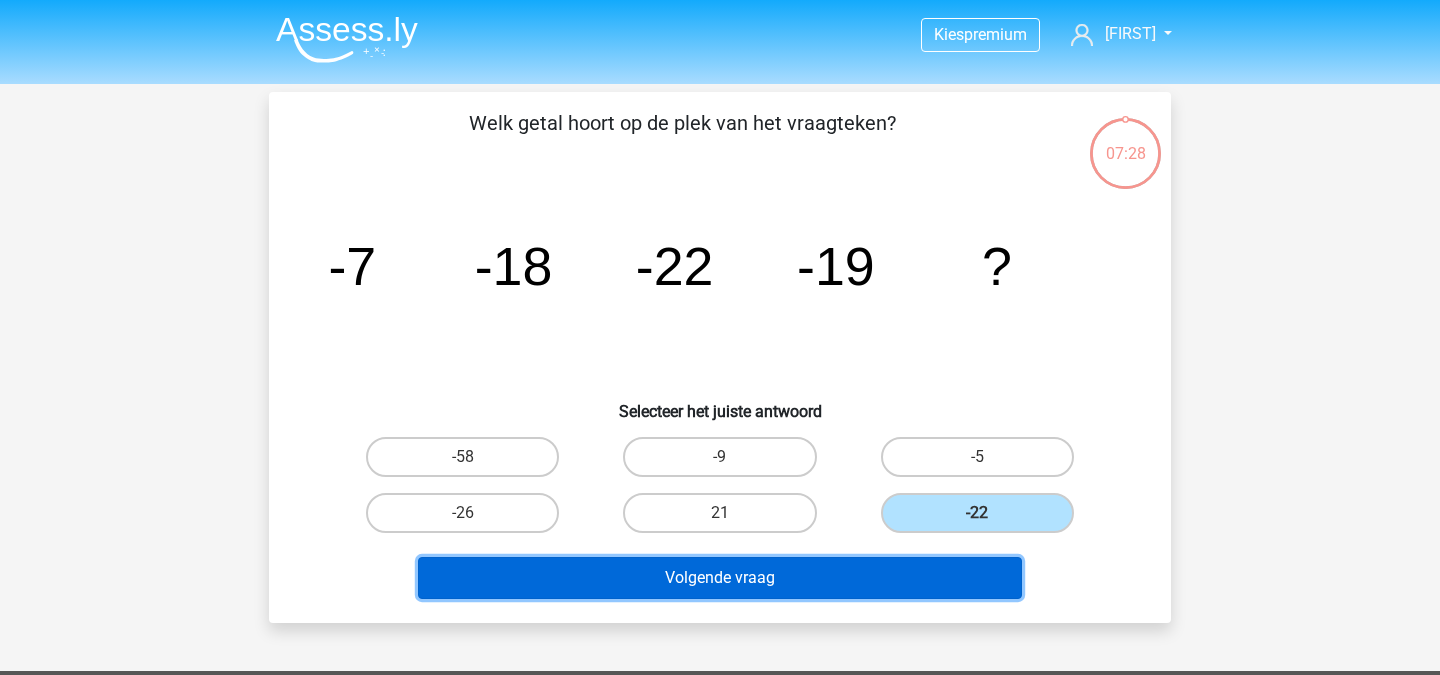 click on "Volgende vraag" at bounding box center (720, 578) 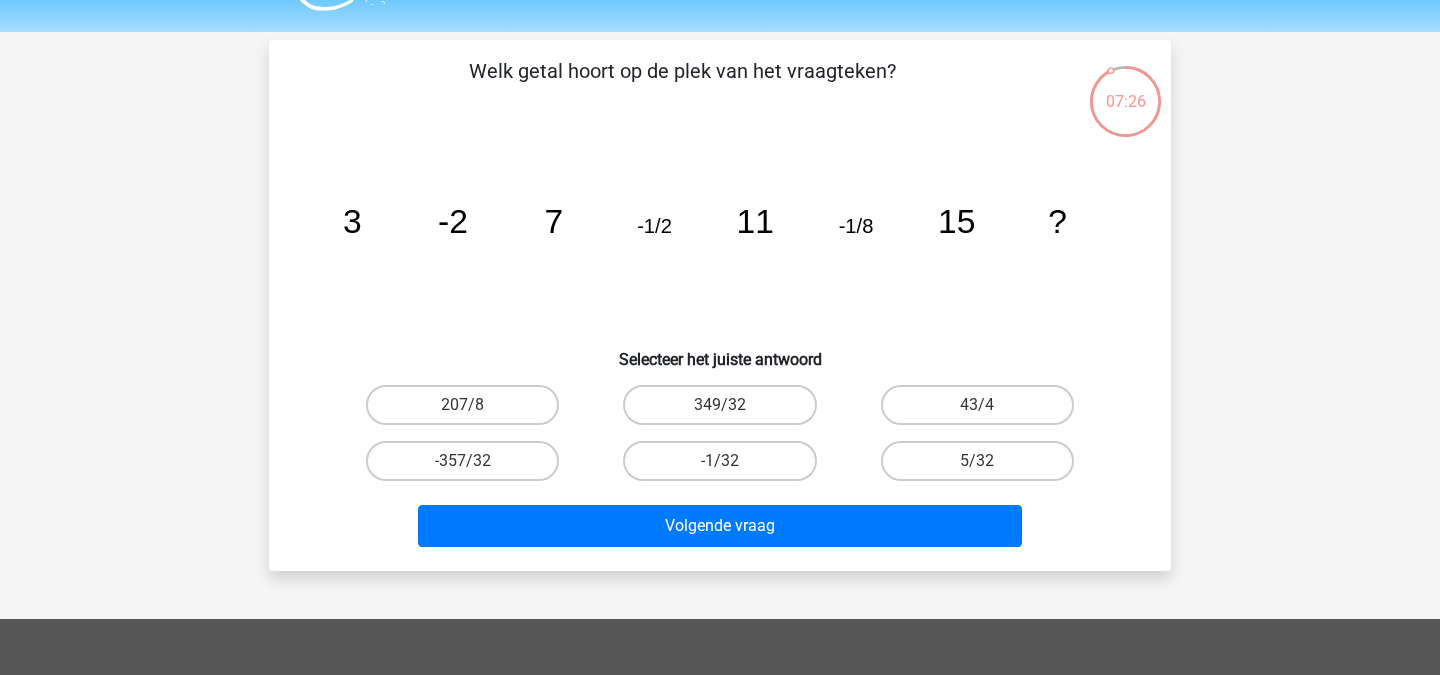 scroll, scrollTop: 39, scrollLeft: 0, axis: vertical 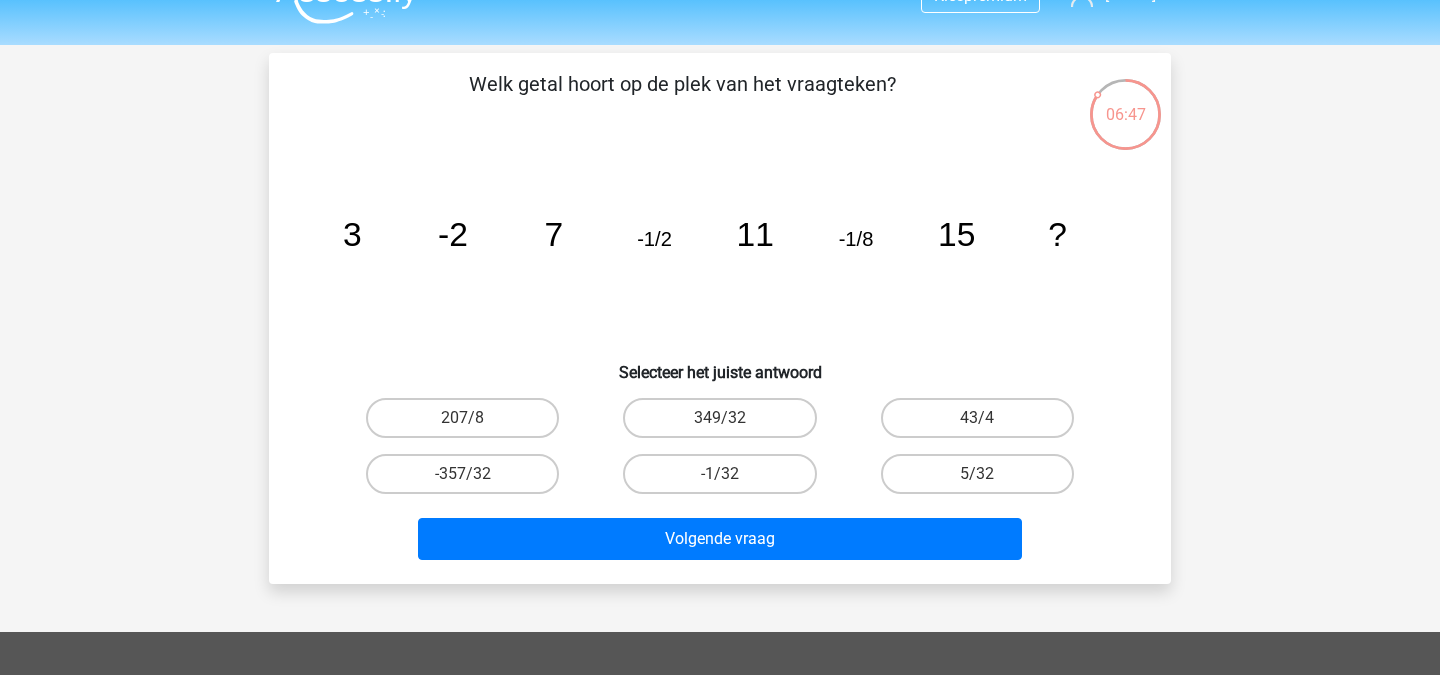 click on "-1/32" at bounding box center [726, 480] 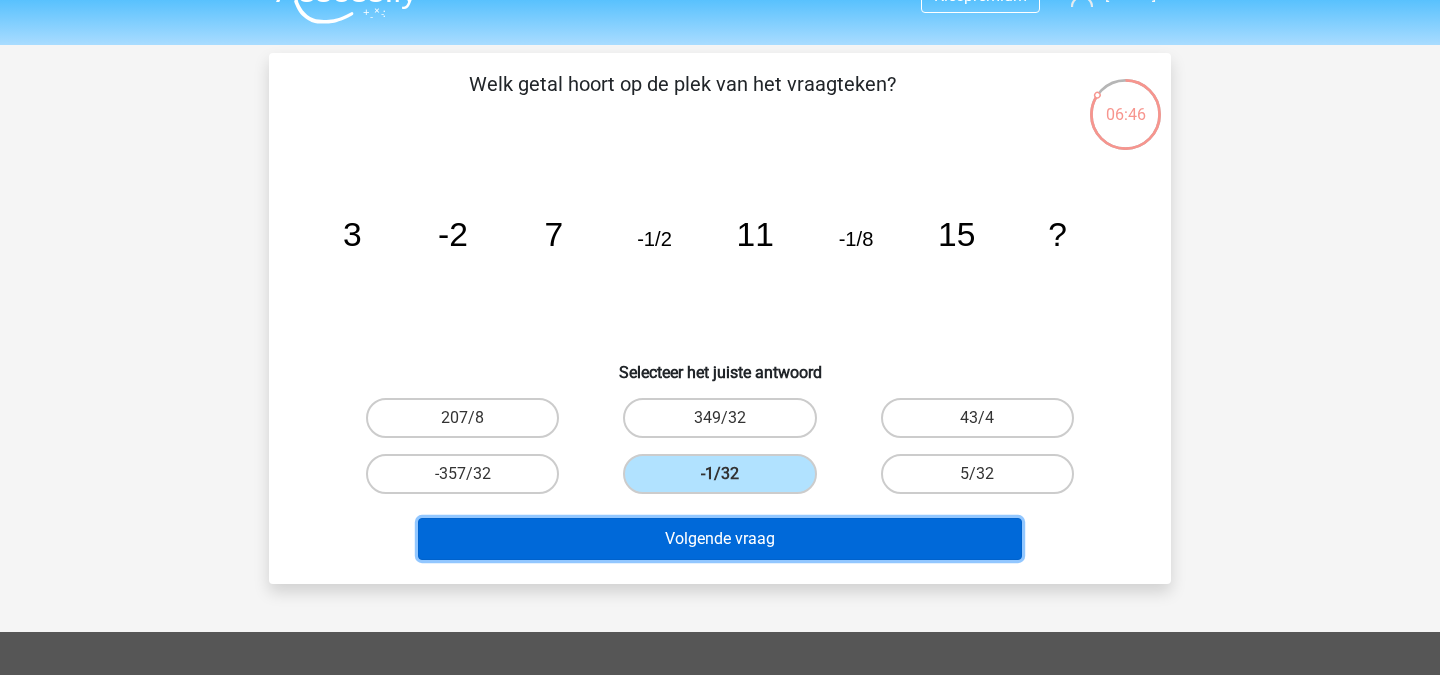 click on "Volgende vraag" at bounding box center (720, 539) 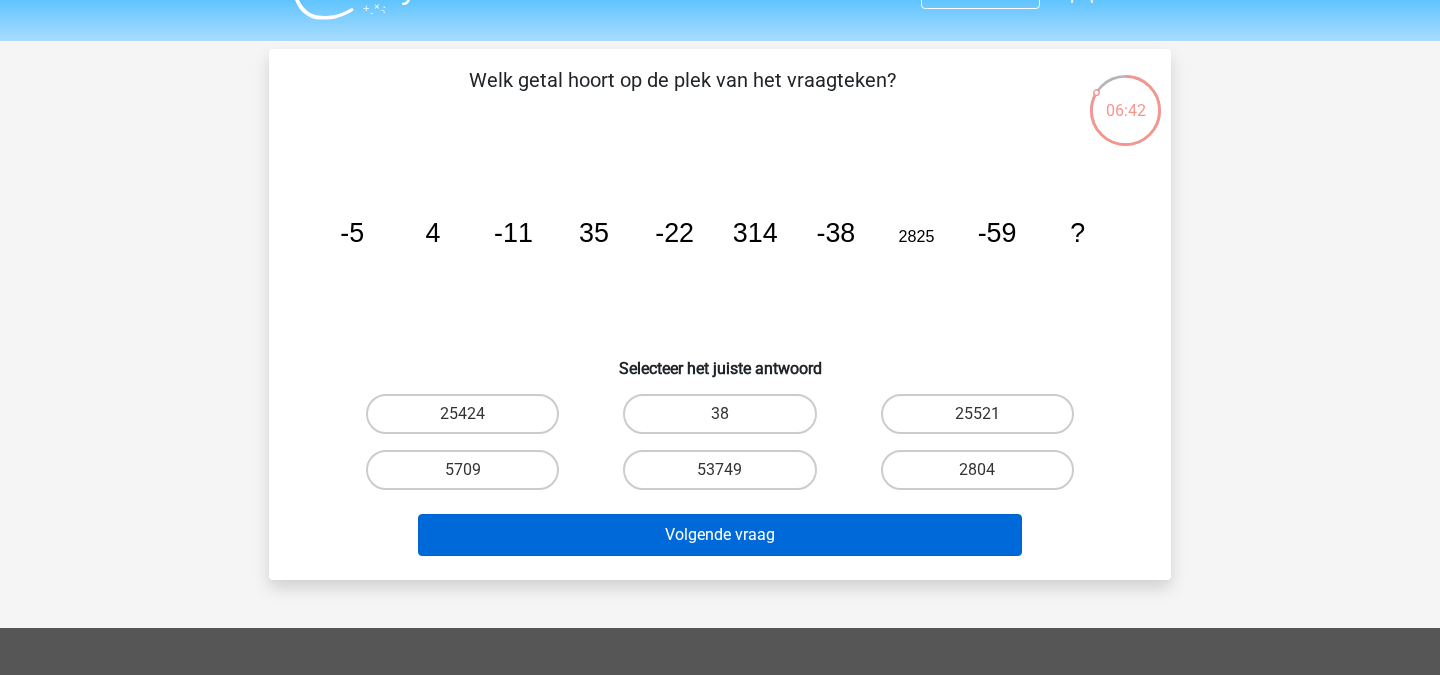 scroll, scrollTop: 38, scrollLeft: 0, axis: vertical 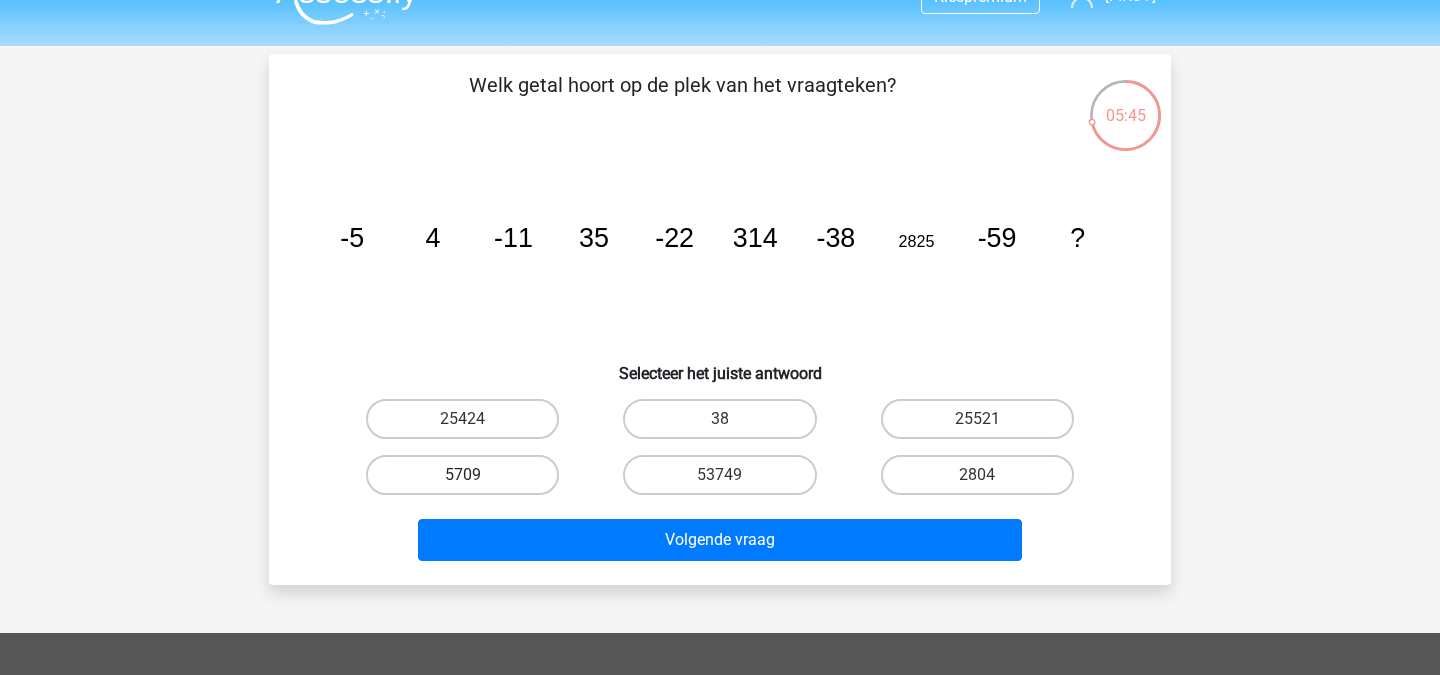 click on "5709" at bounding box center [462, 475] 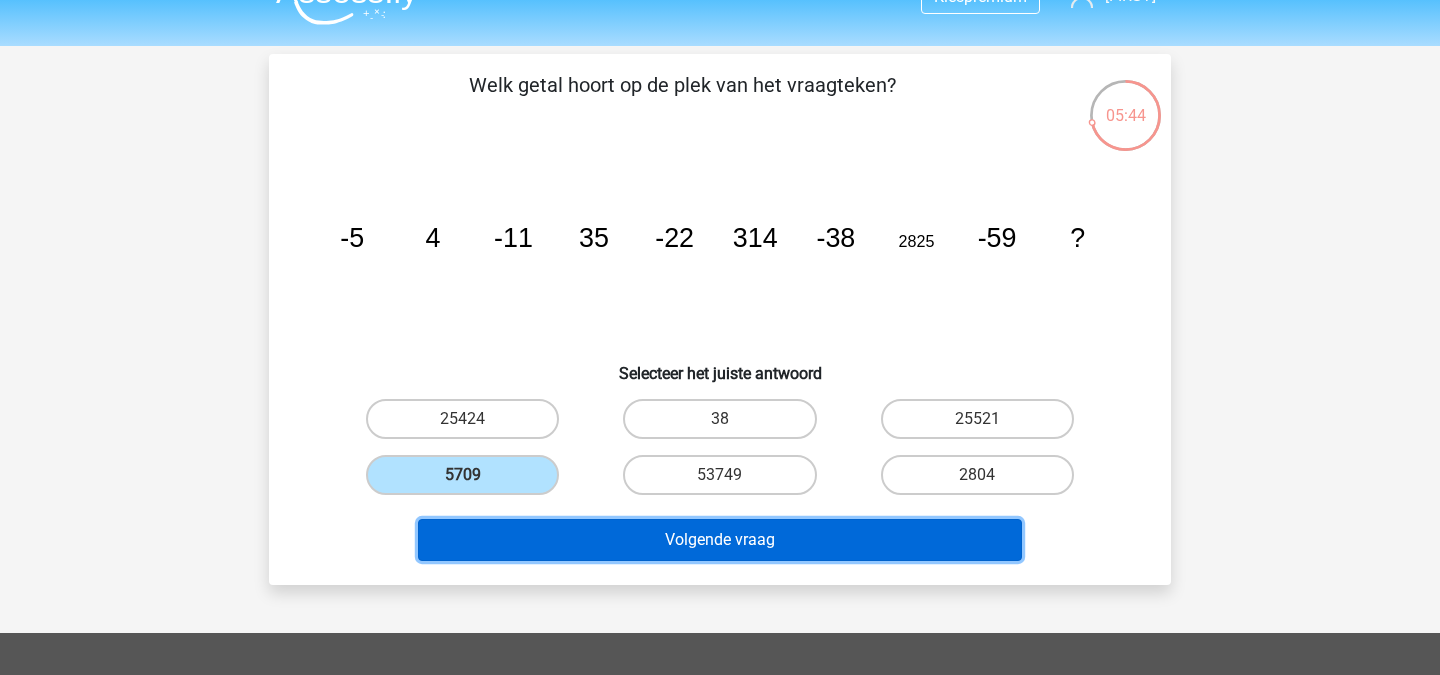click on "Volgende vraag" at bounding box center [720, 540] 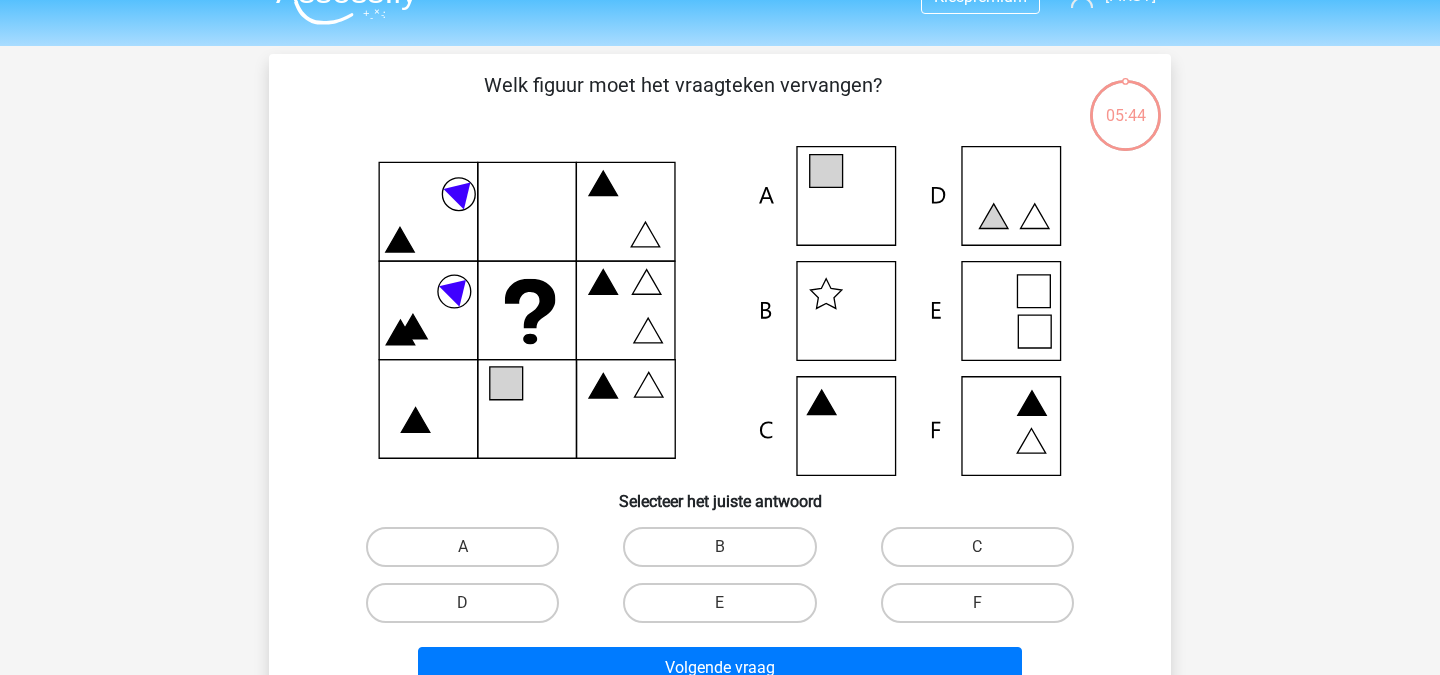 scroll, scrollTop: 92, scrollLeft: 0, axis: vertical 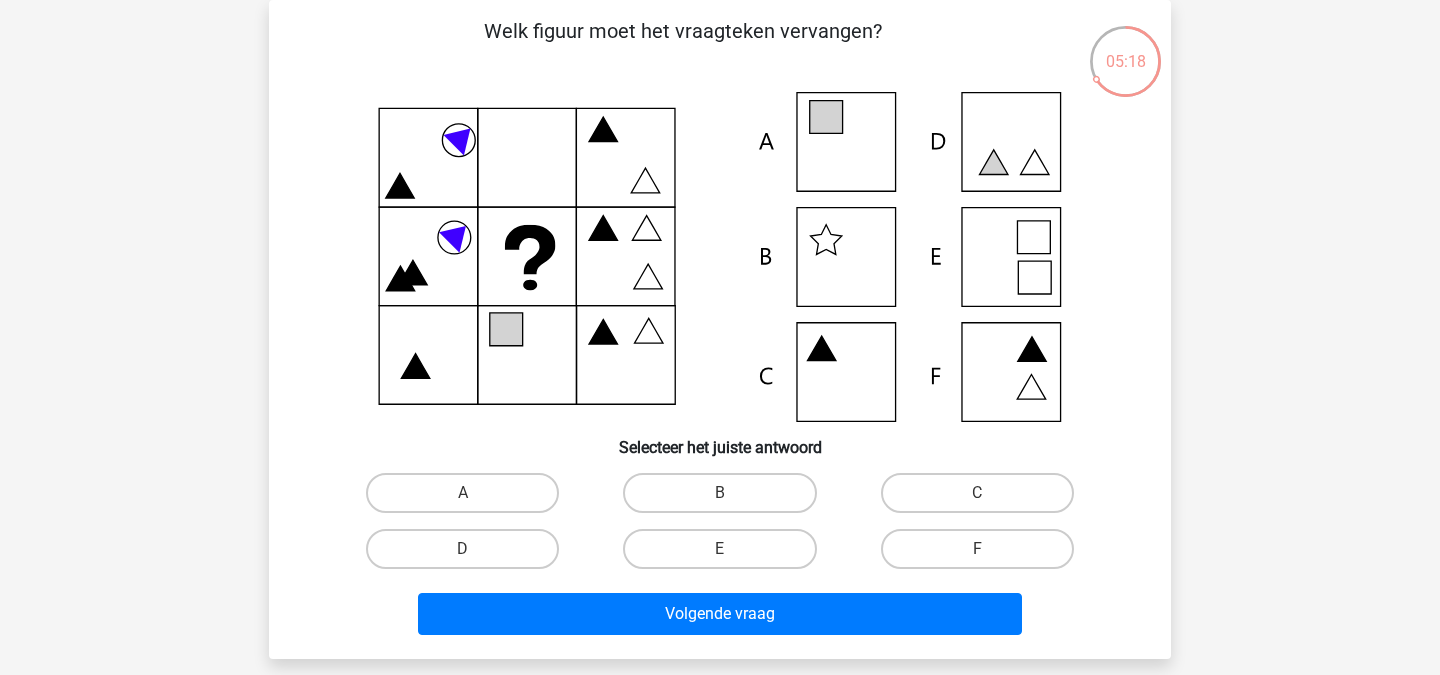 click 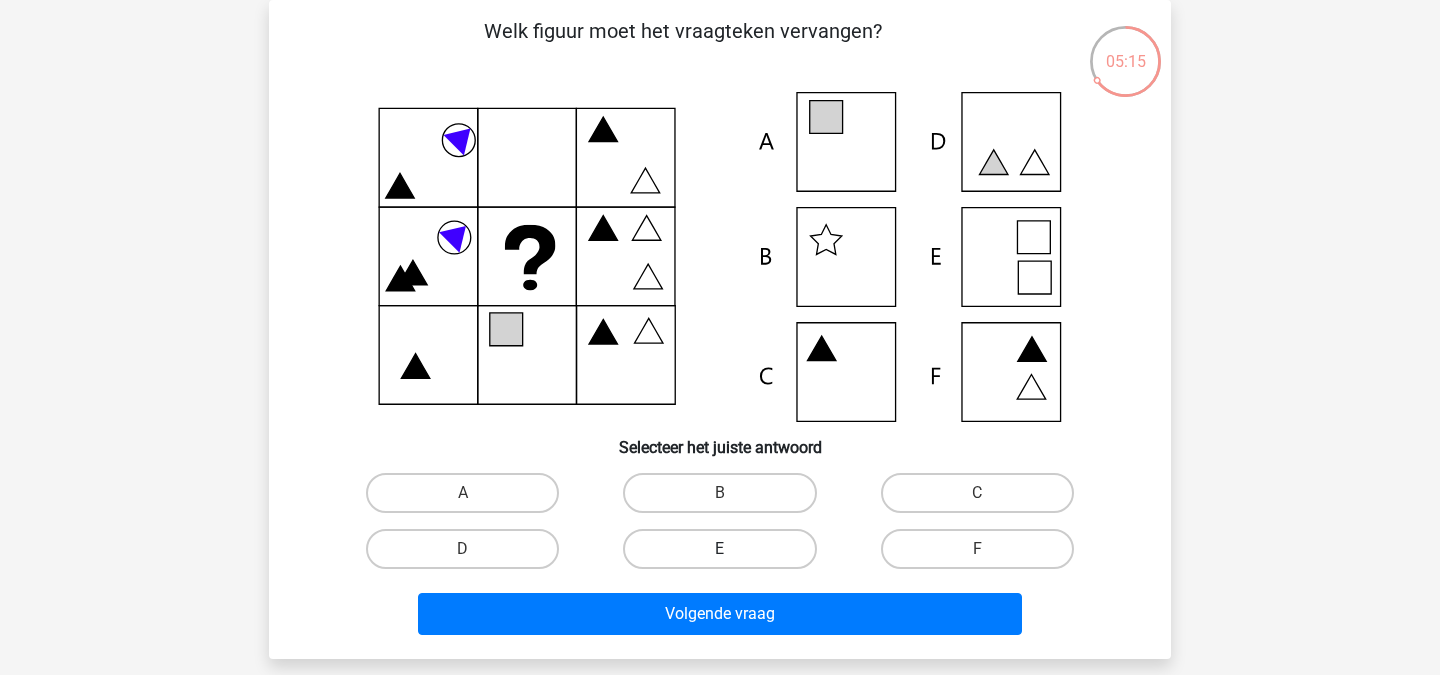 click on "E" at bounding box center [719, 549] 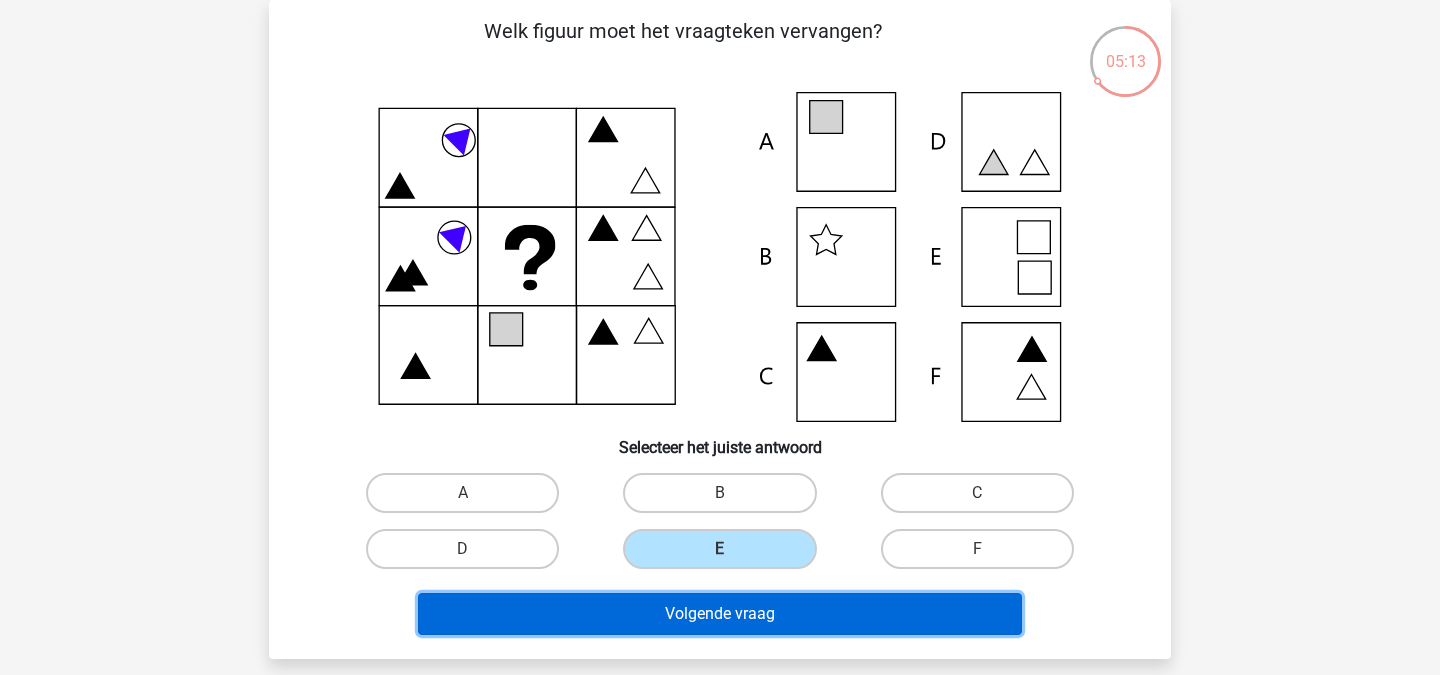 click on "Volgende vraag" at bounding box center [720, 614] 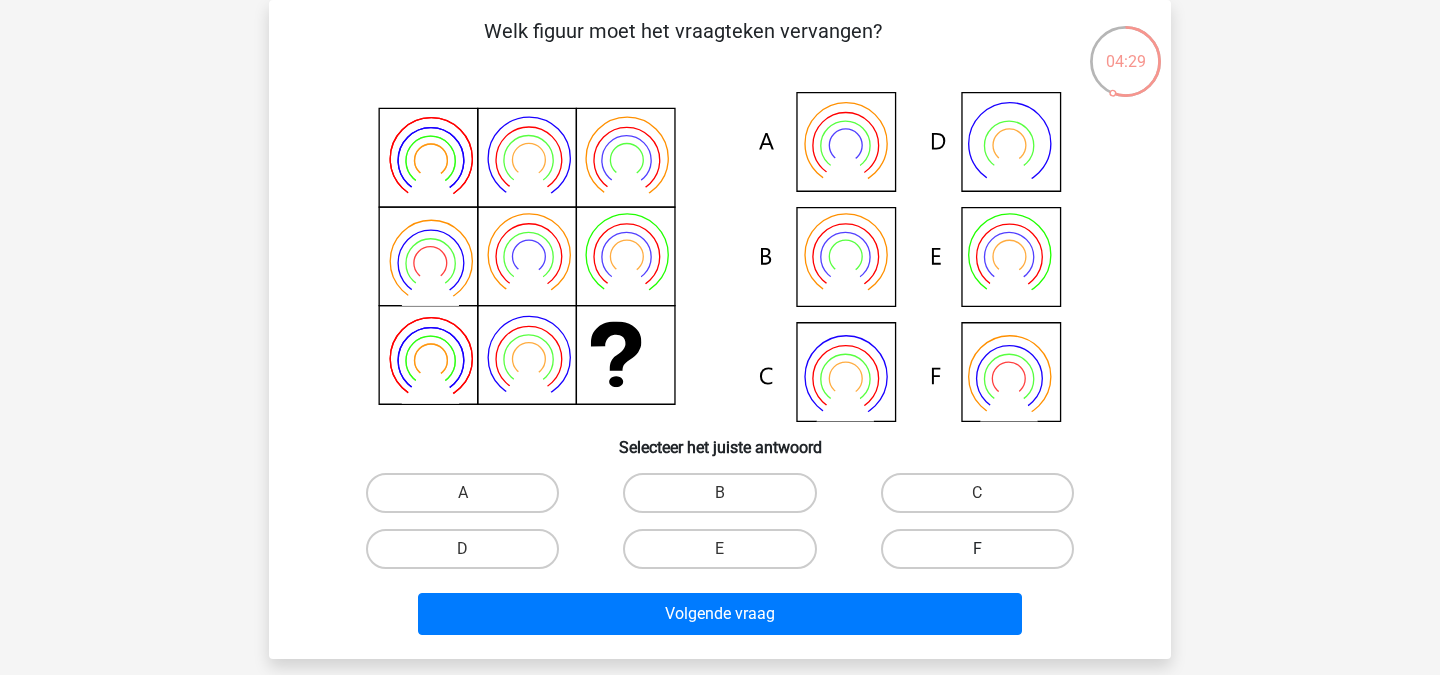 click on "F" at bounding box center (977, 549) 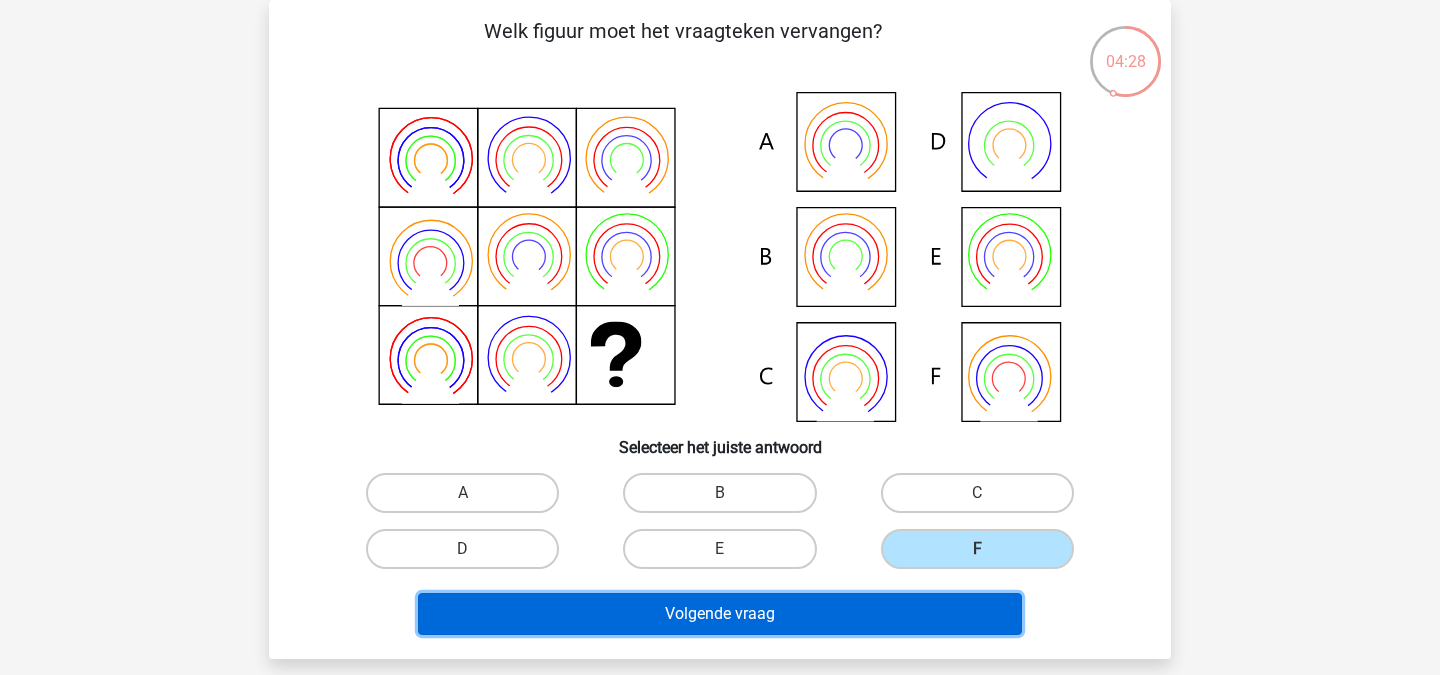 click on "Volgende vraag" at bounding box center [720, 614] 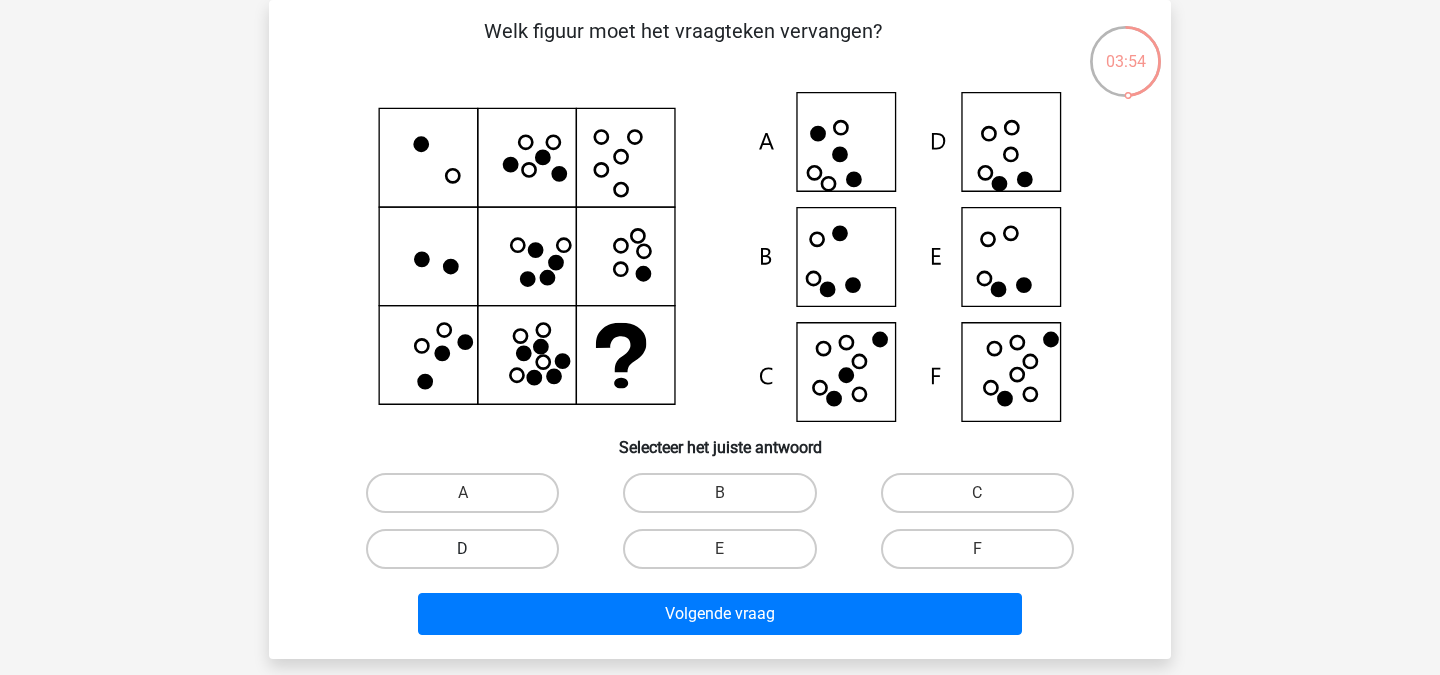 click on "D" at bounding box center [462, 549] 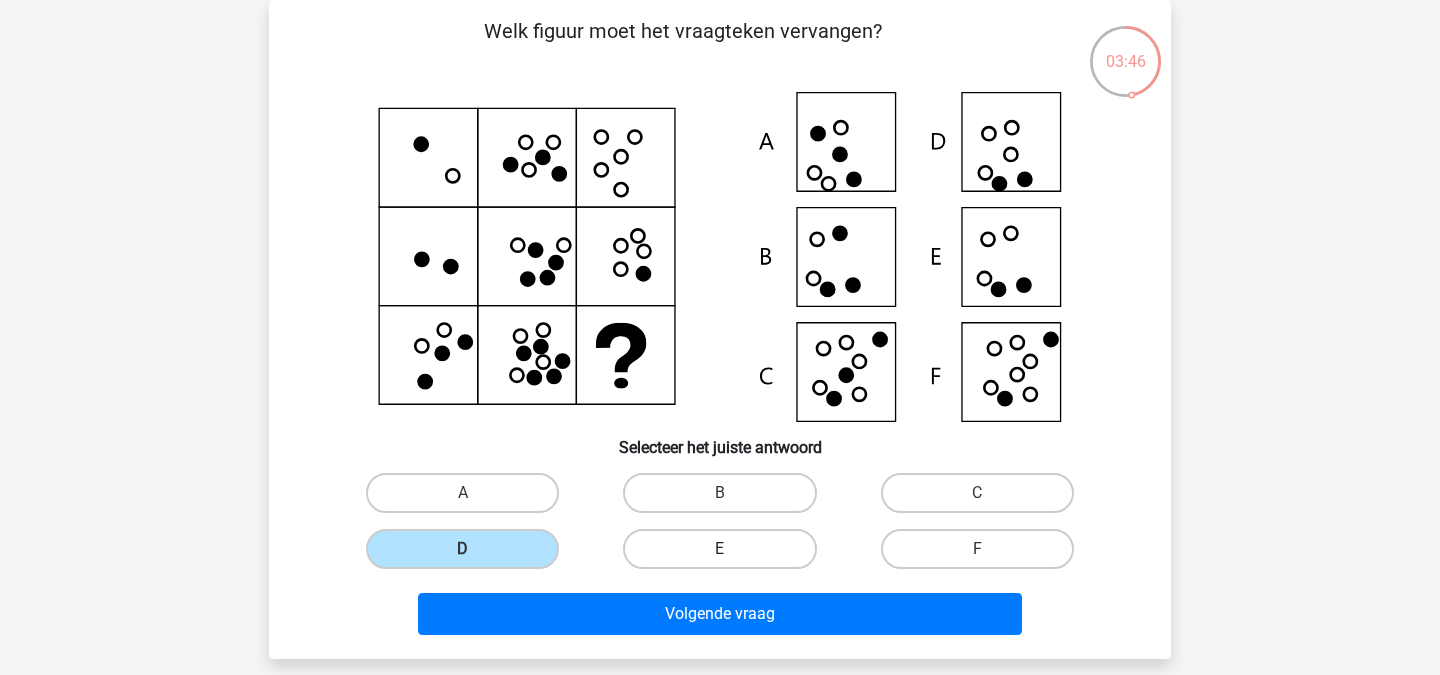 click on "E" at bounding box center [719, 549] 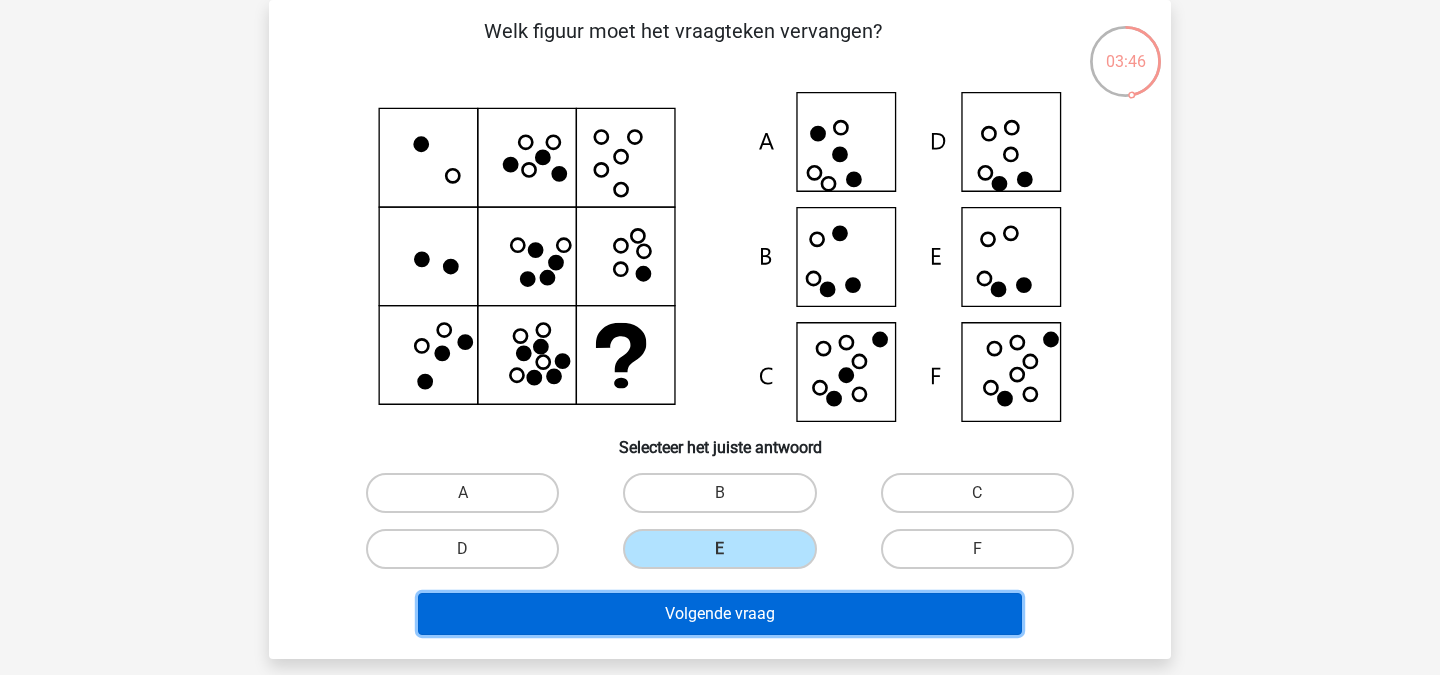 click on "Volgende vraag" at bounding box center [720, 614] 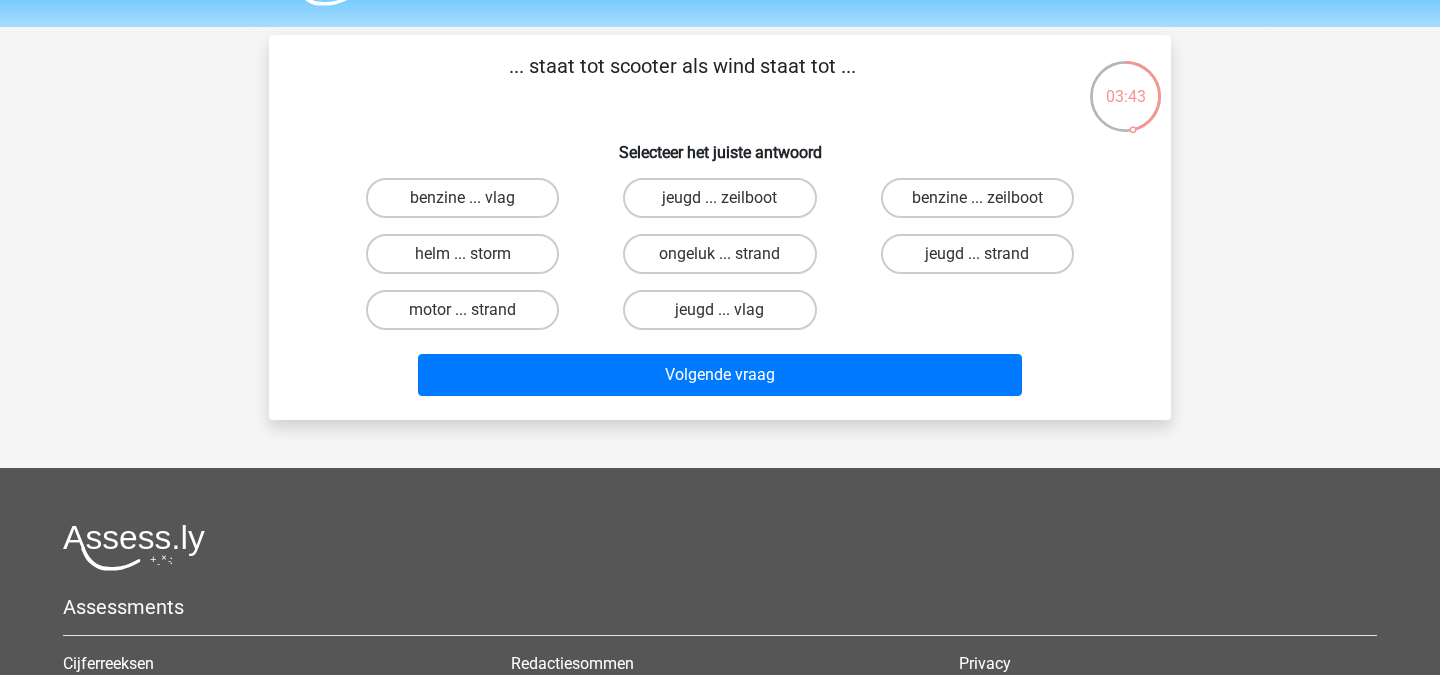 scroll, scrollTop: 56, scrollLeft: 0, axis: vertical 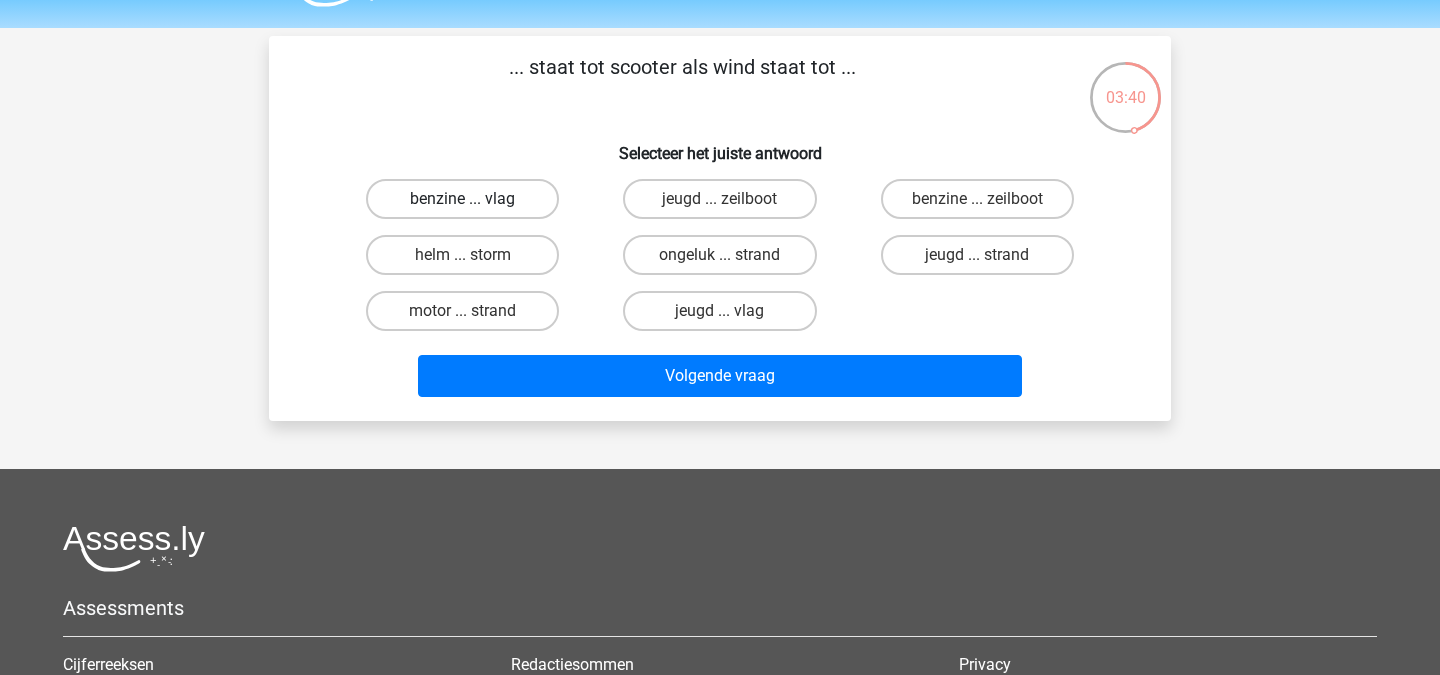 click on "benzine ... vlag" at bounding box center (462, 199) 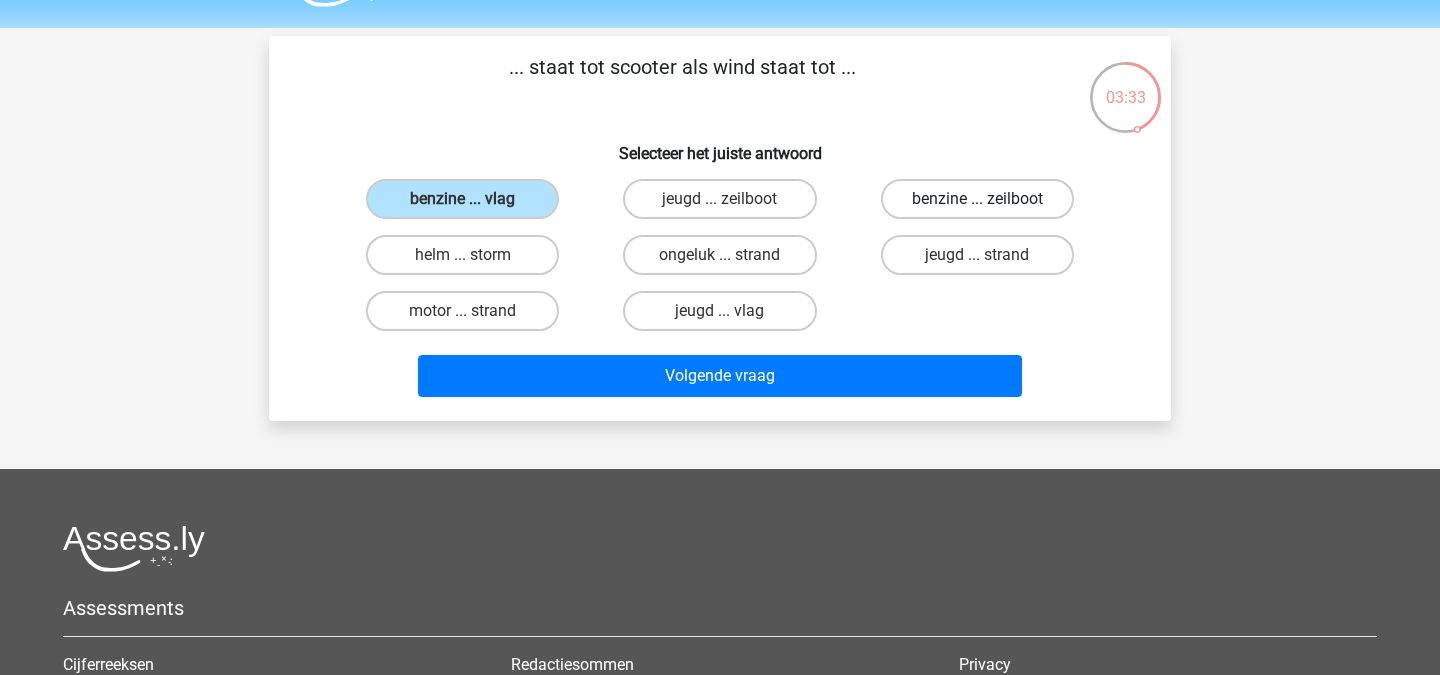 click on "benzine ... zeilboot" at bounding box center [977, 199] 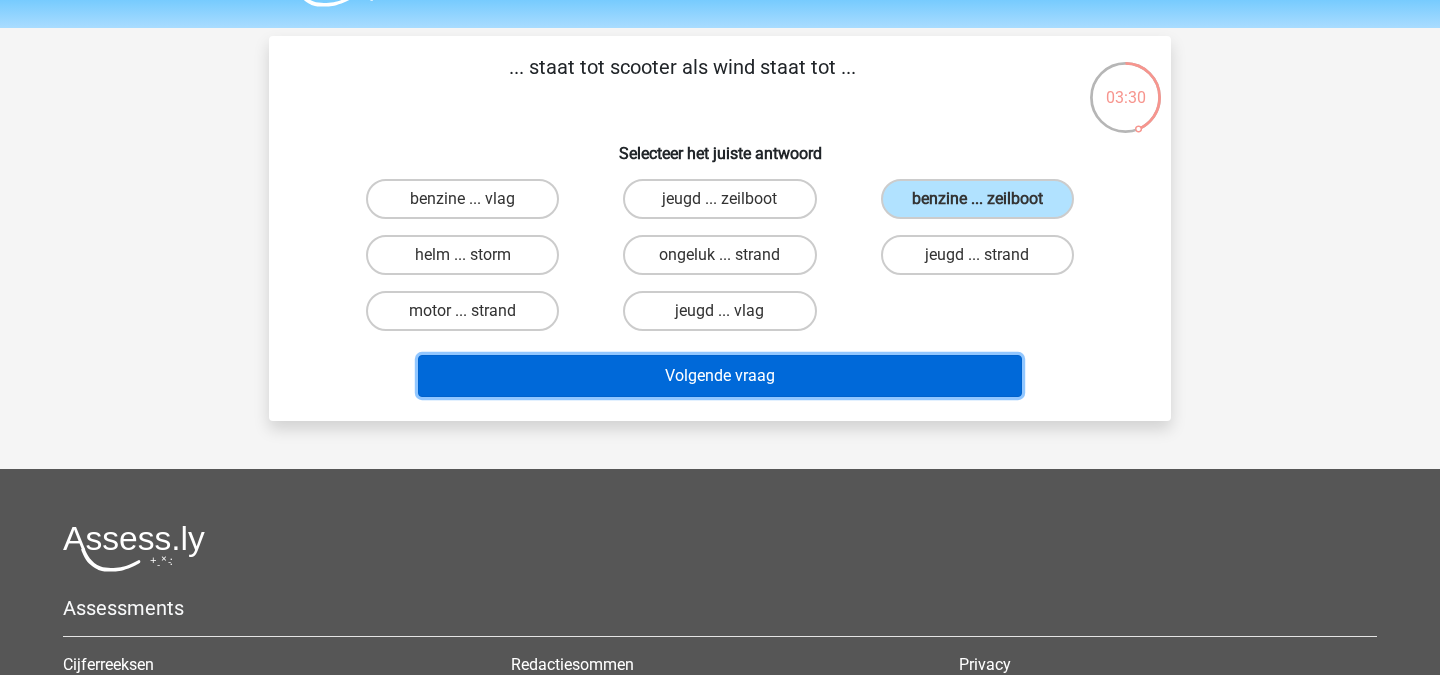 click on "Volgende vraag" at bounding box center [720, 376] 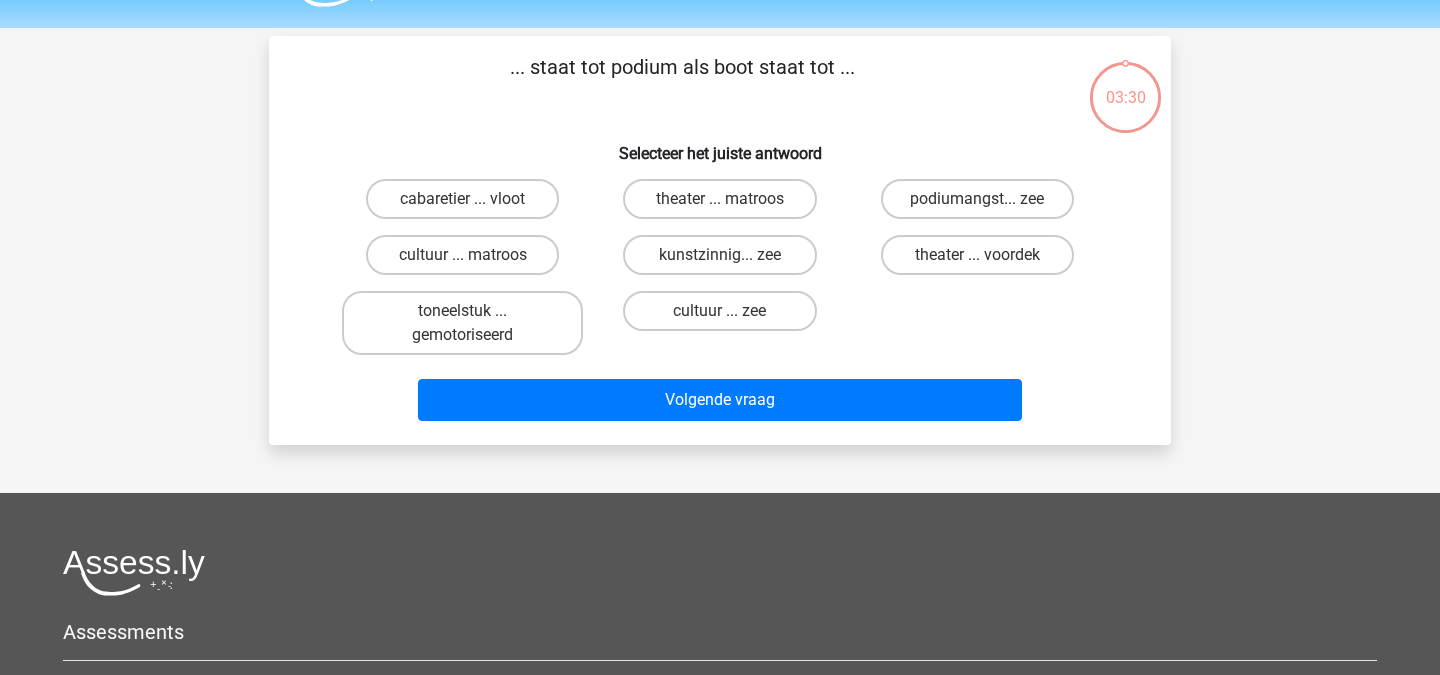 scroll, scrollTop: 92, scrollLeft: 0, axis: vertical 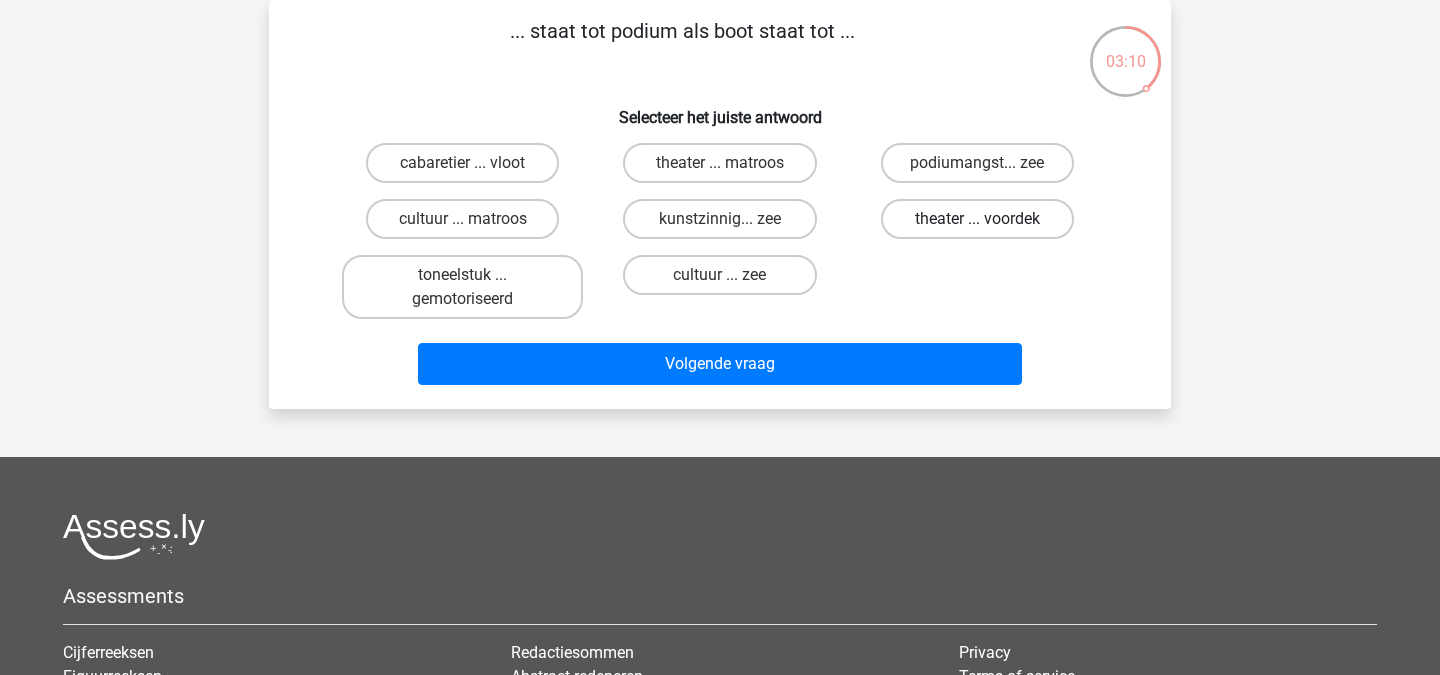 click on "theater ... voordek" at bounding box center (977, 219) 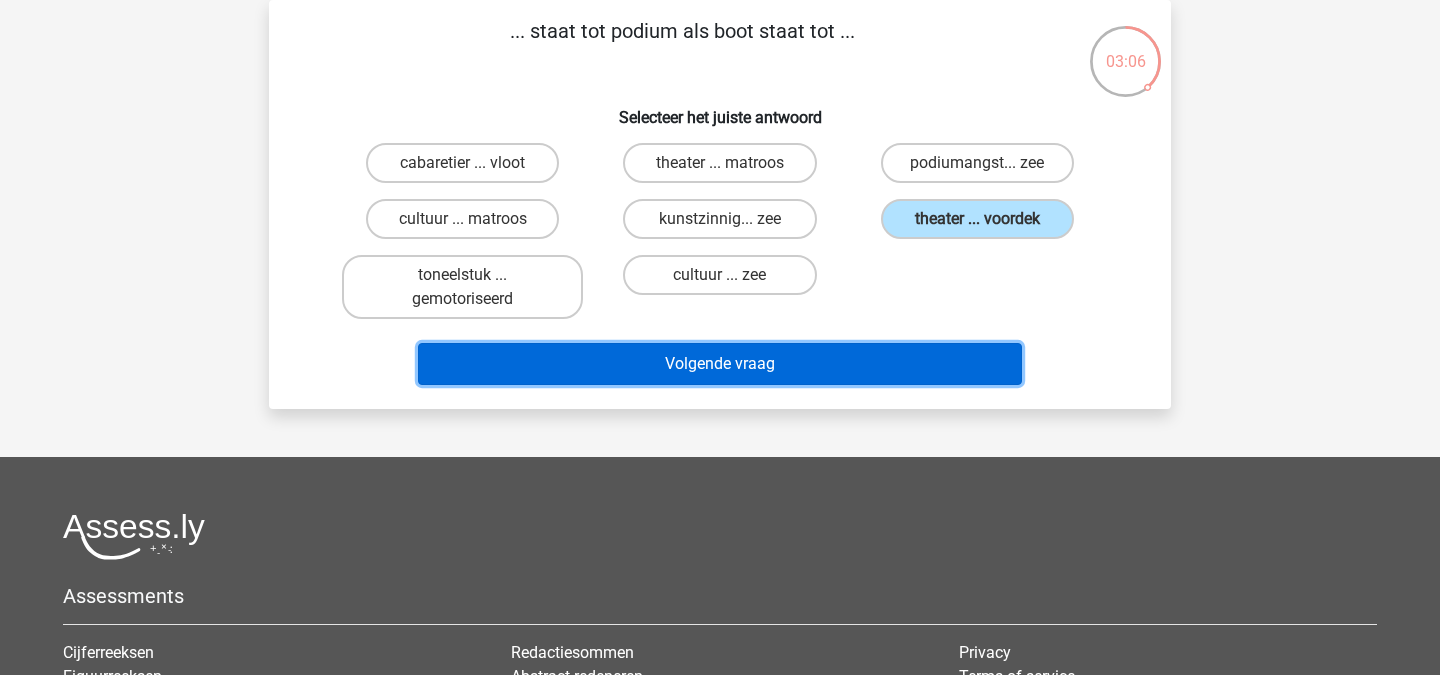 click on "Volgende vraag" at bounding box center (720, 364) 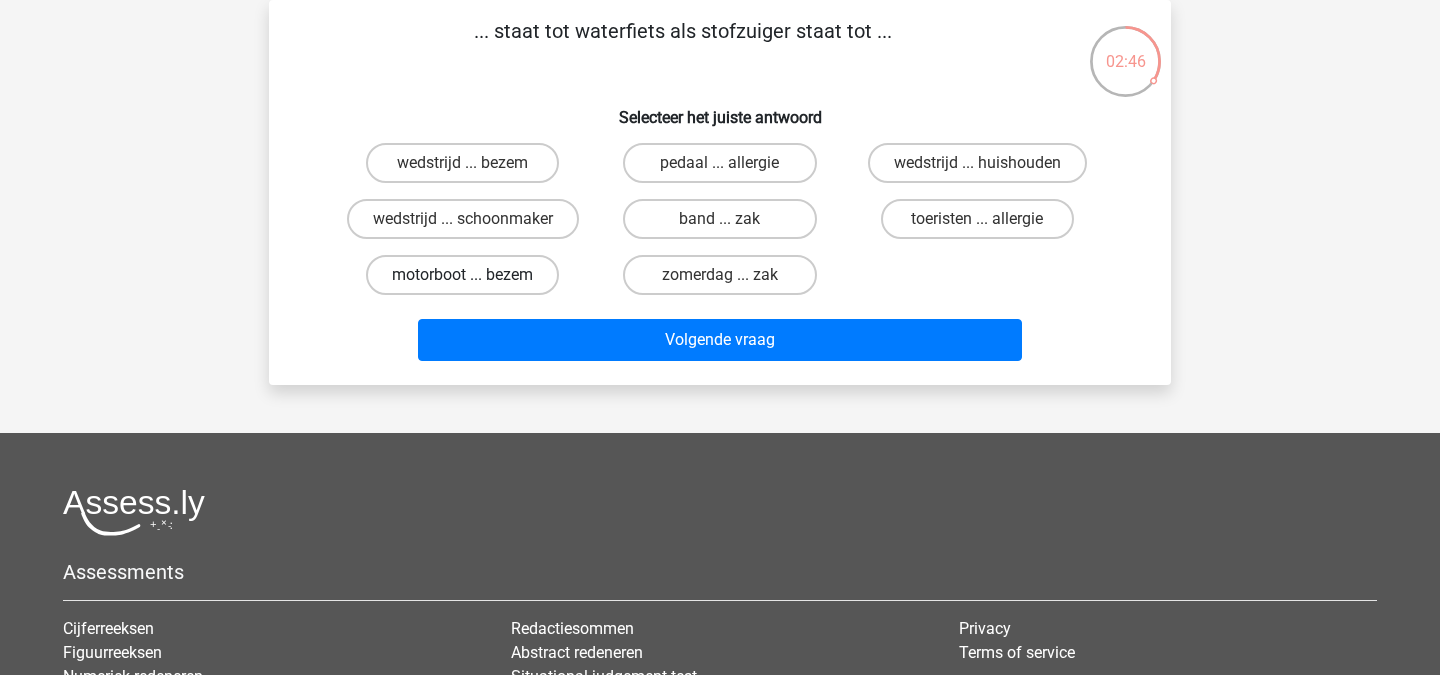 click on "motorboot ... bezem" at bounding box center [462, 275] 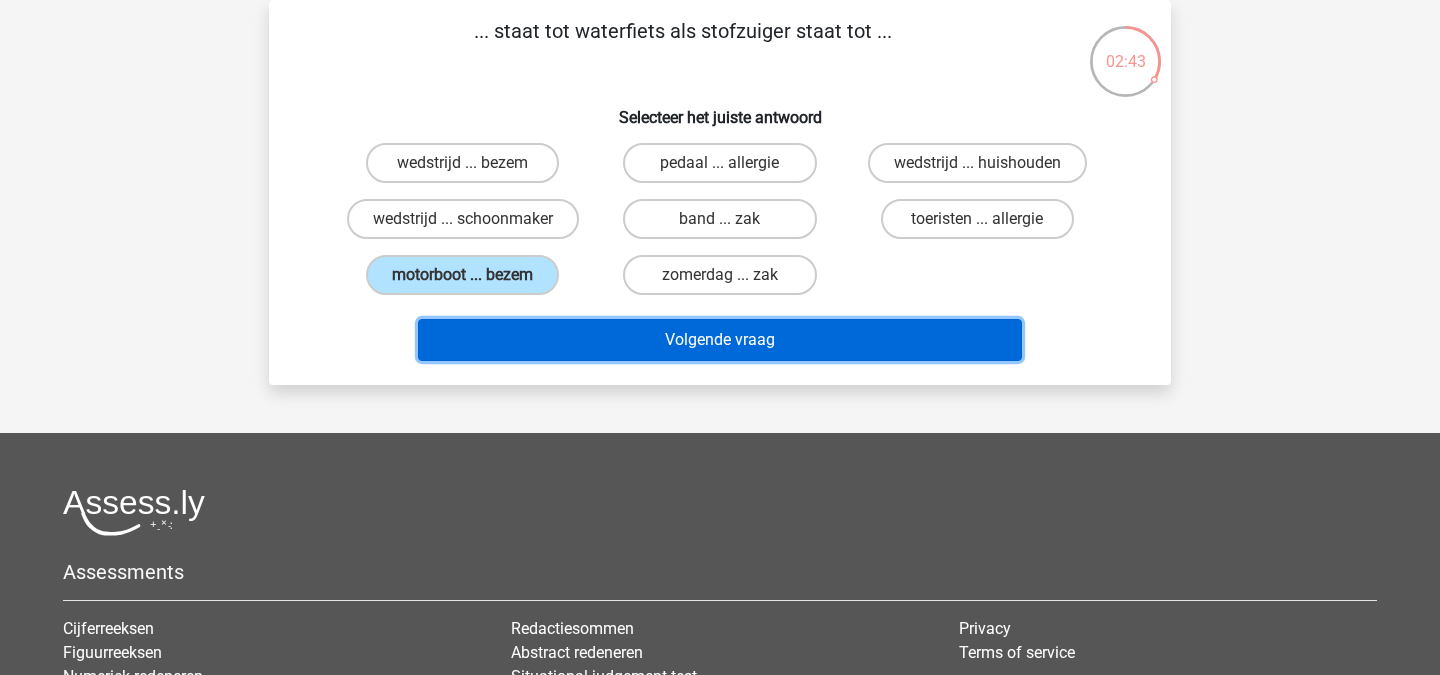 click on "Volgende vraag" at bounding box center [720, 340] 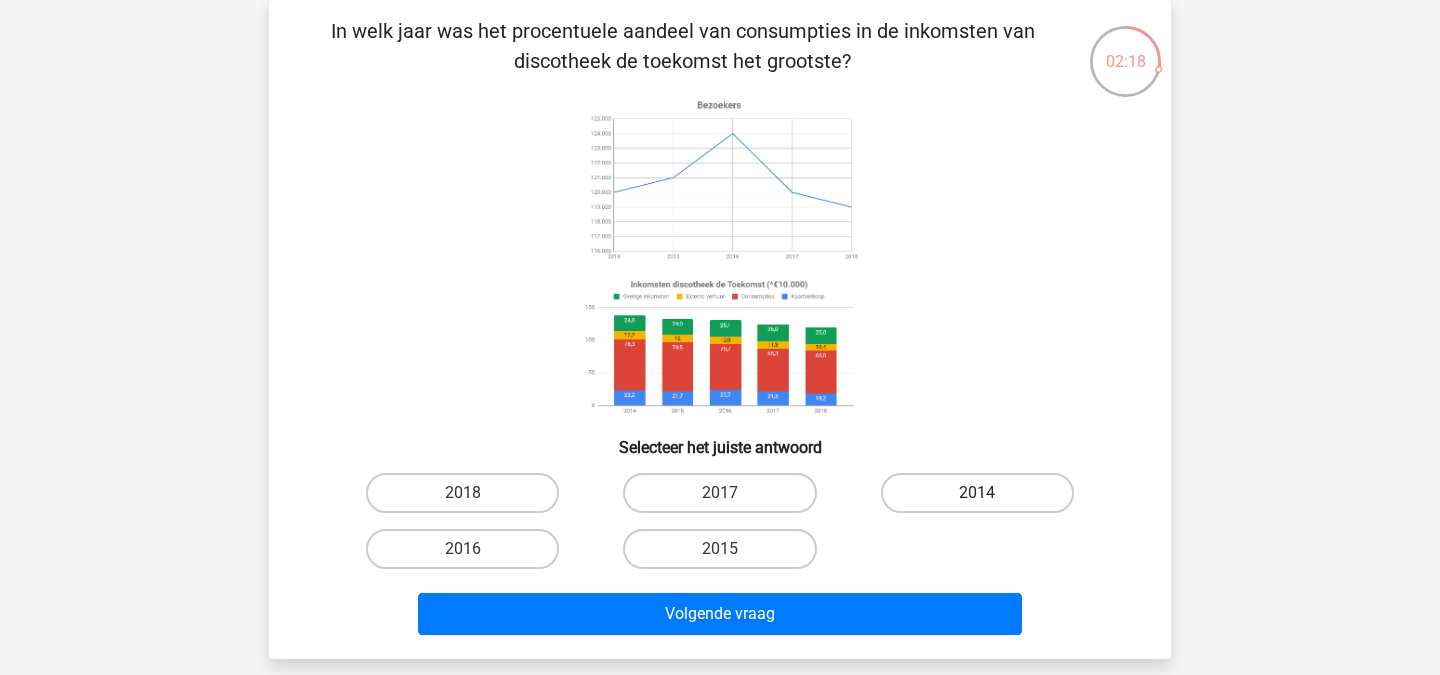 click on "2014" at bounding box center (977, 493) 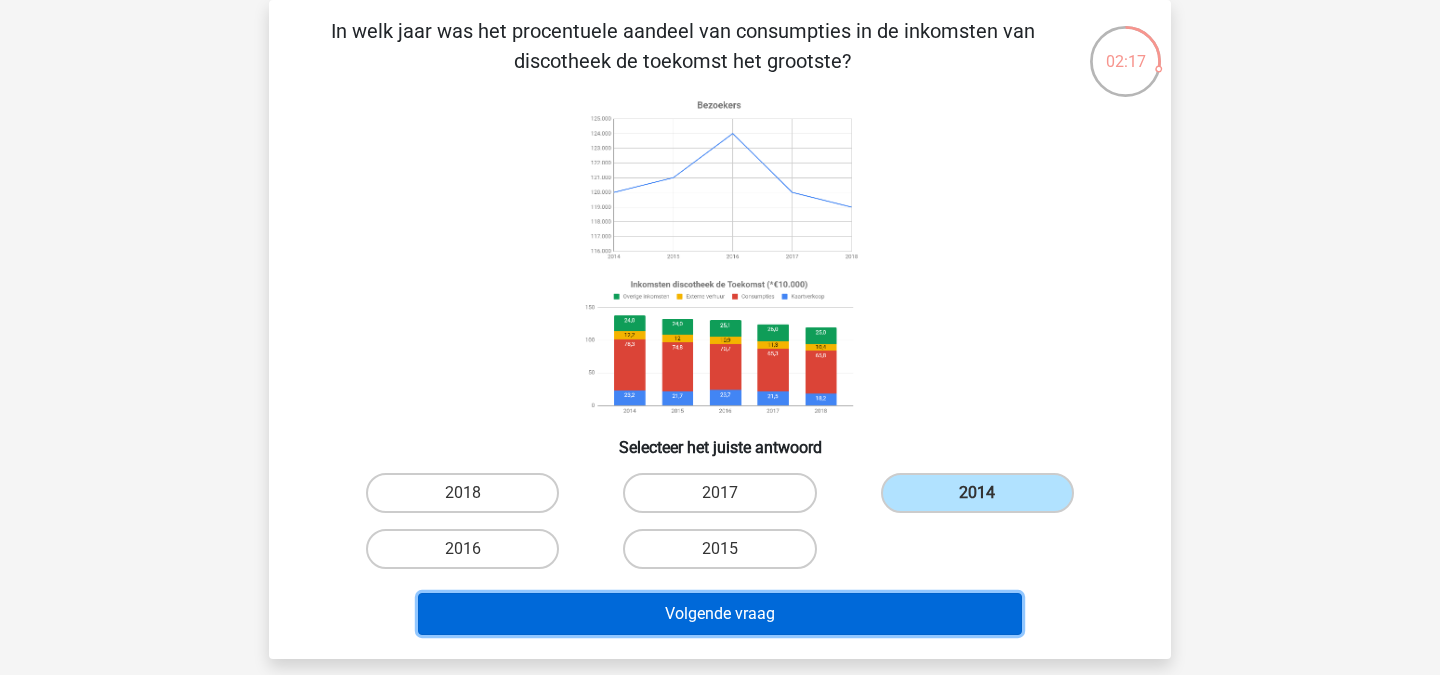 click on "Volgende vraag" at bounding box center [720, 614] 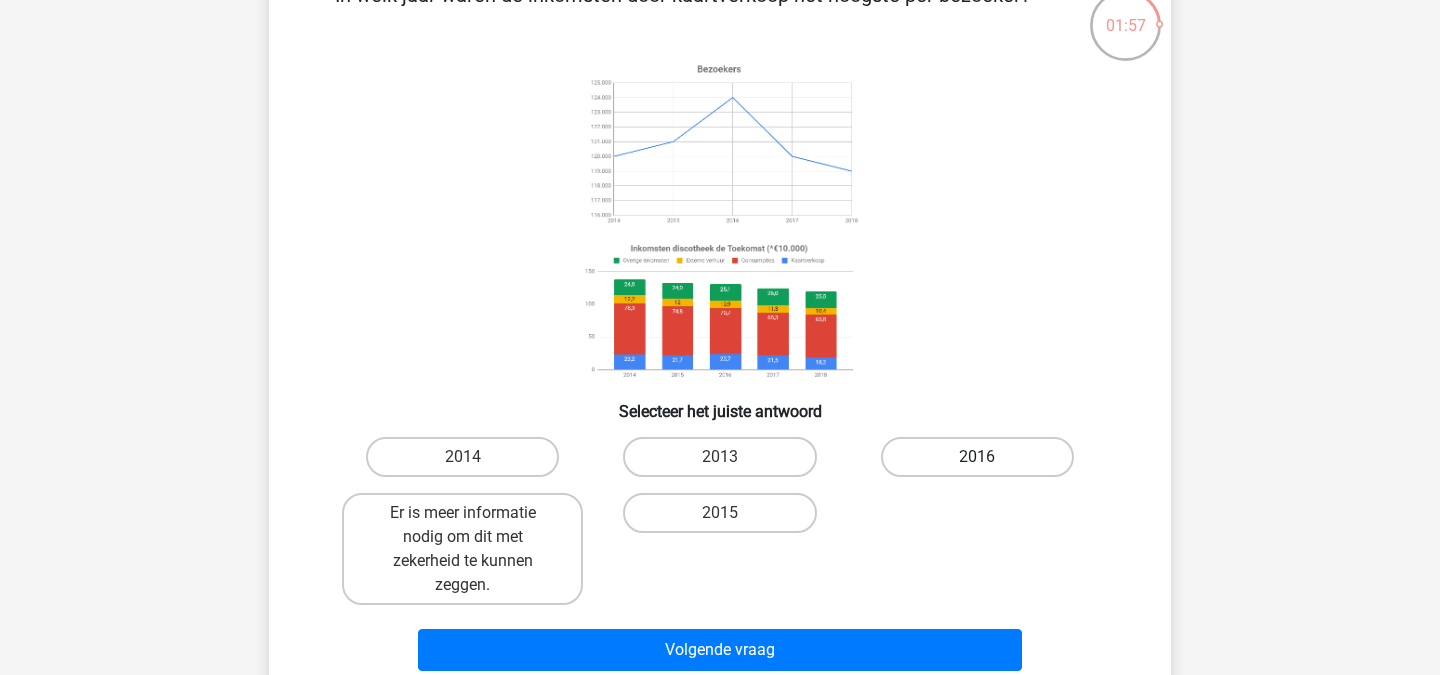 scroll, scrollTop: 132, scrollLeft: 0, axis: vertical 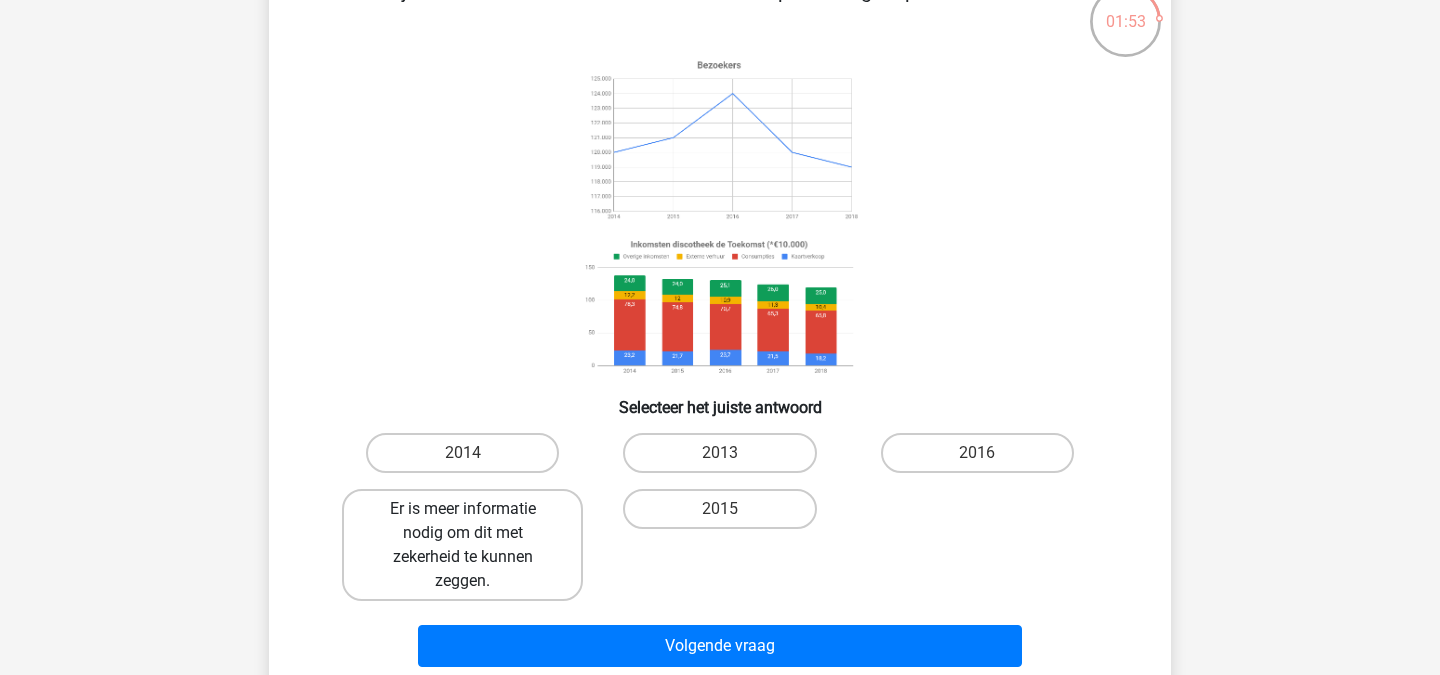 click on "Er is meer informatie nodig om dit met zekerheid te kunnen zeggen." at bounding box center (462, 545) 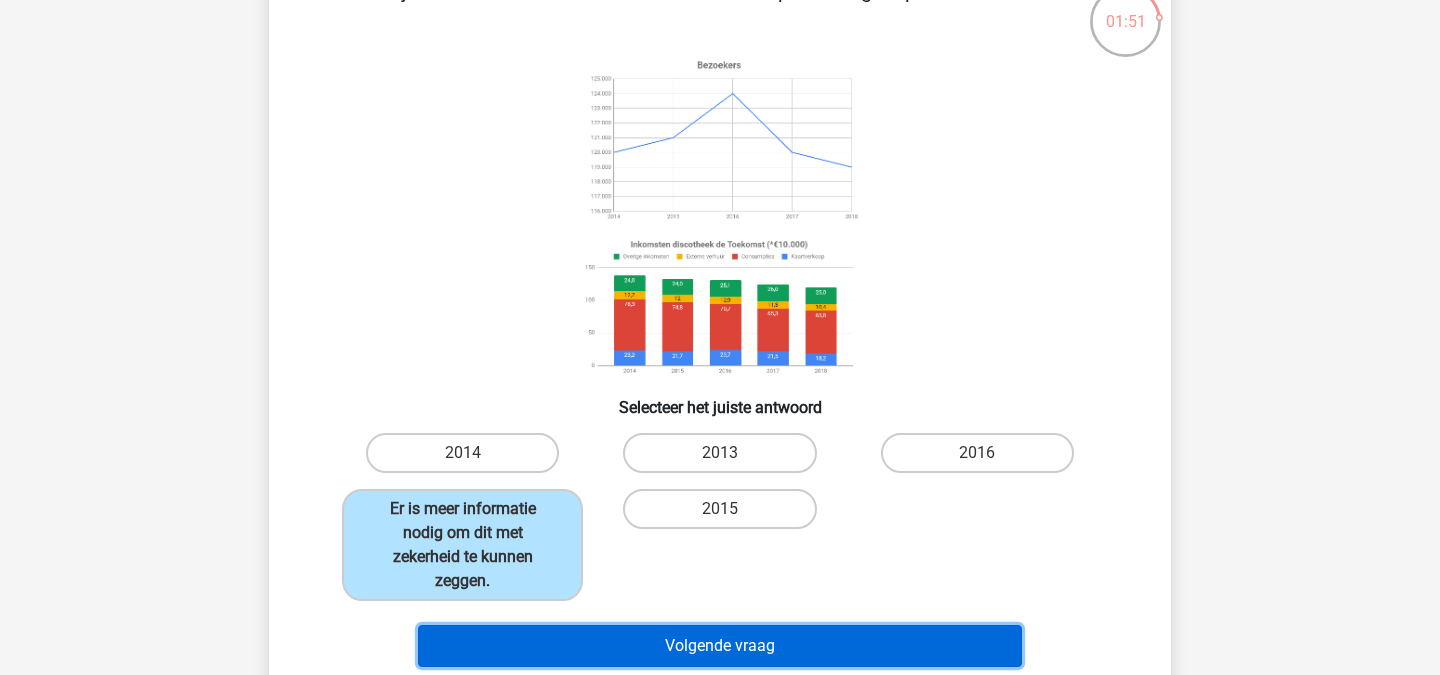 click on "Volgende vraag" at bounding box center [720, 646] 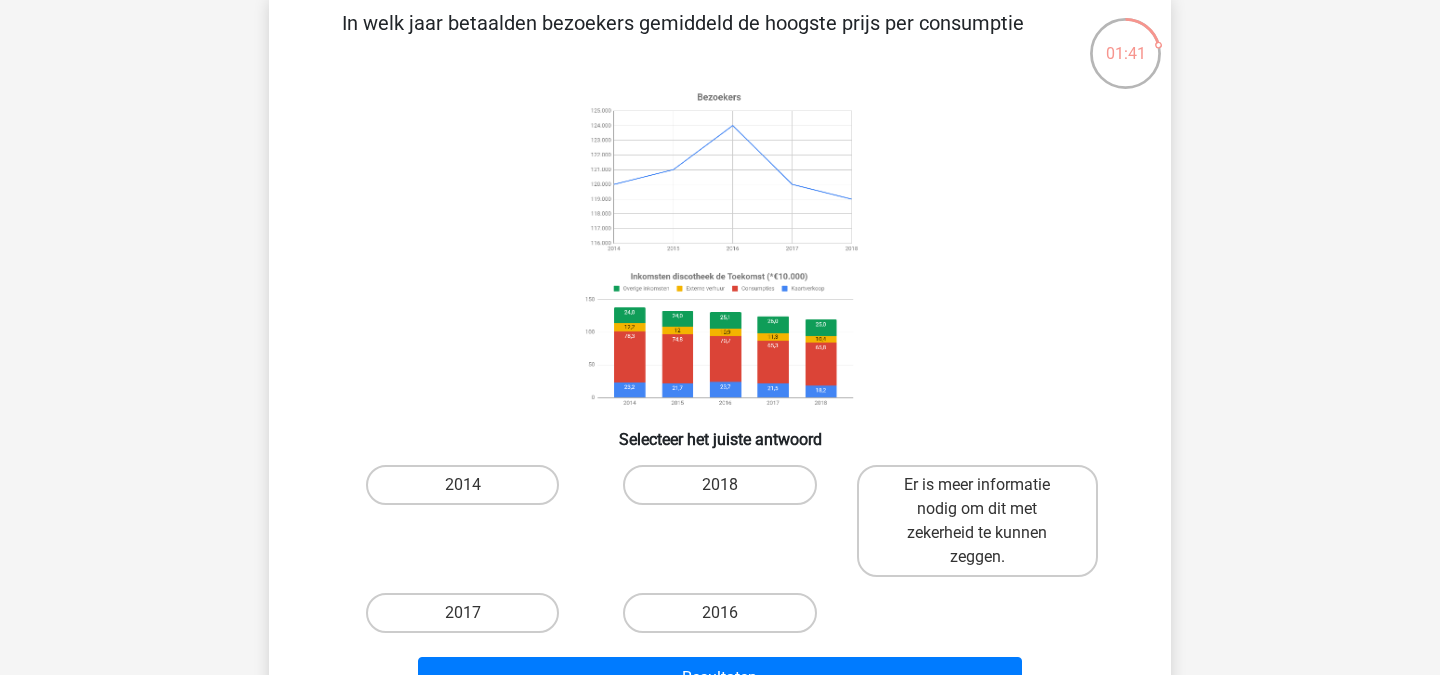 scroll, scrollTop: 199, scrollLeft: 0, axis: vertical 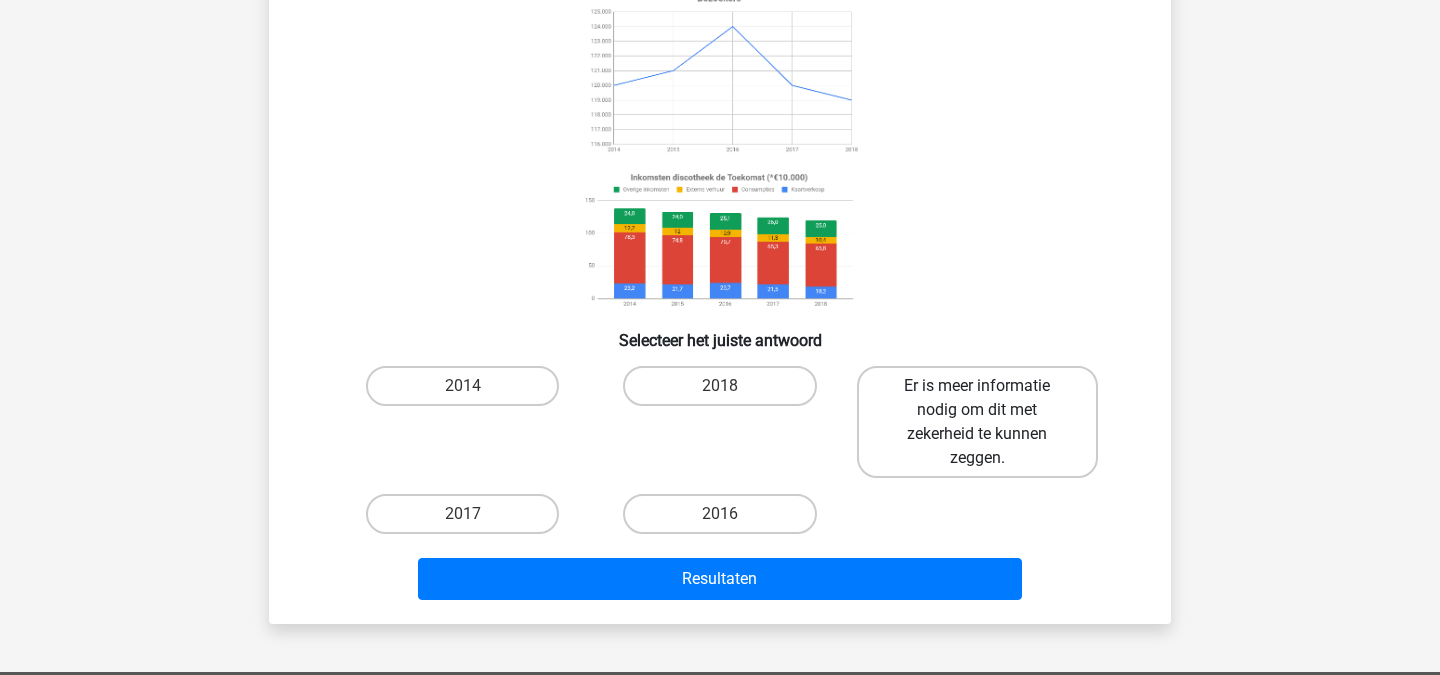 click on "Er is meer informatie nodig om dit met zekerheid te kunnen zeggen." at bounding box center (977, 422) 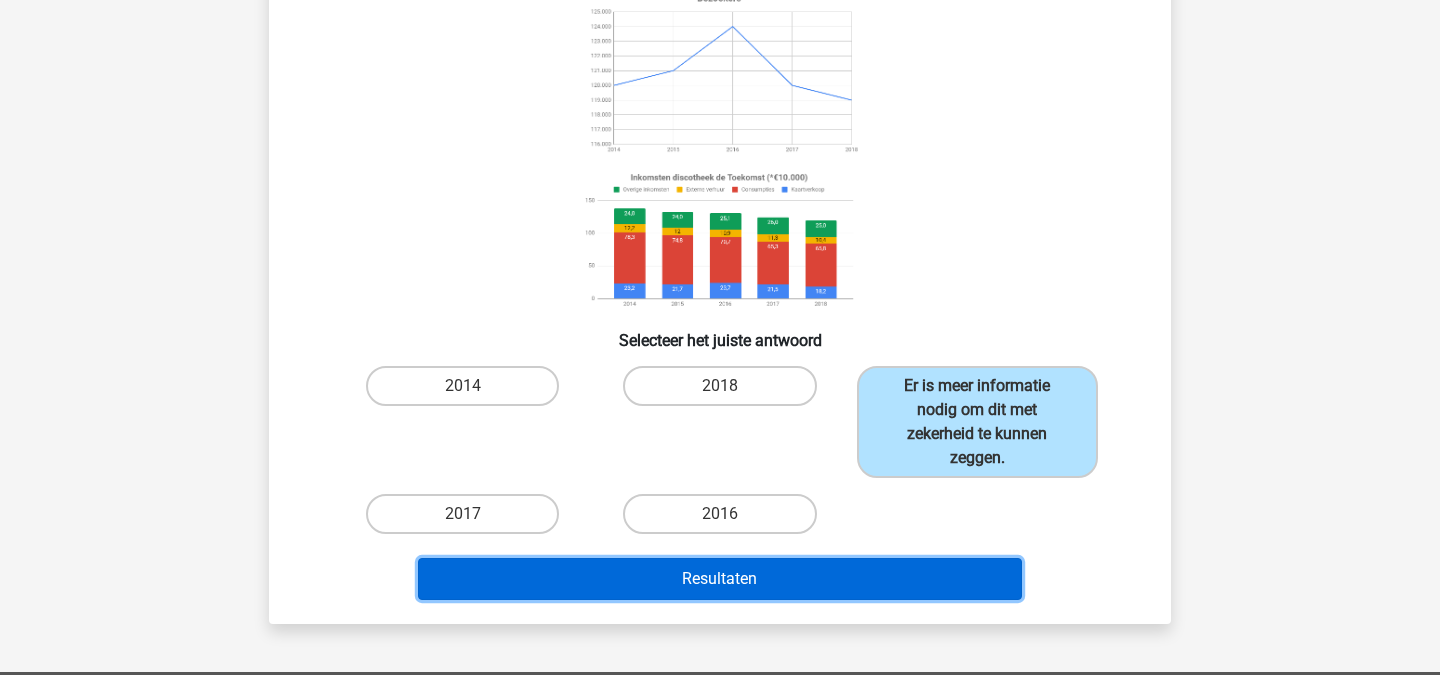click on "Resultaten" at bounding box center [720, 579] 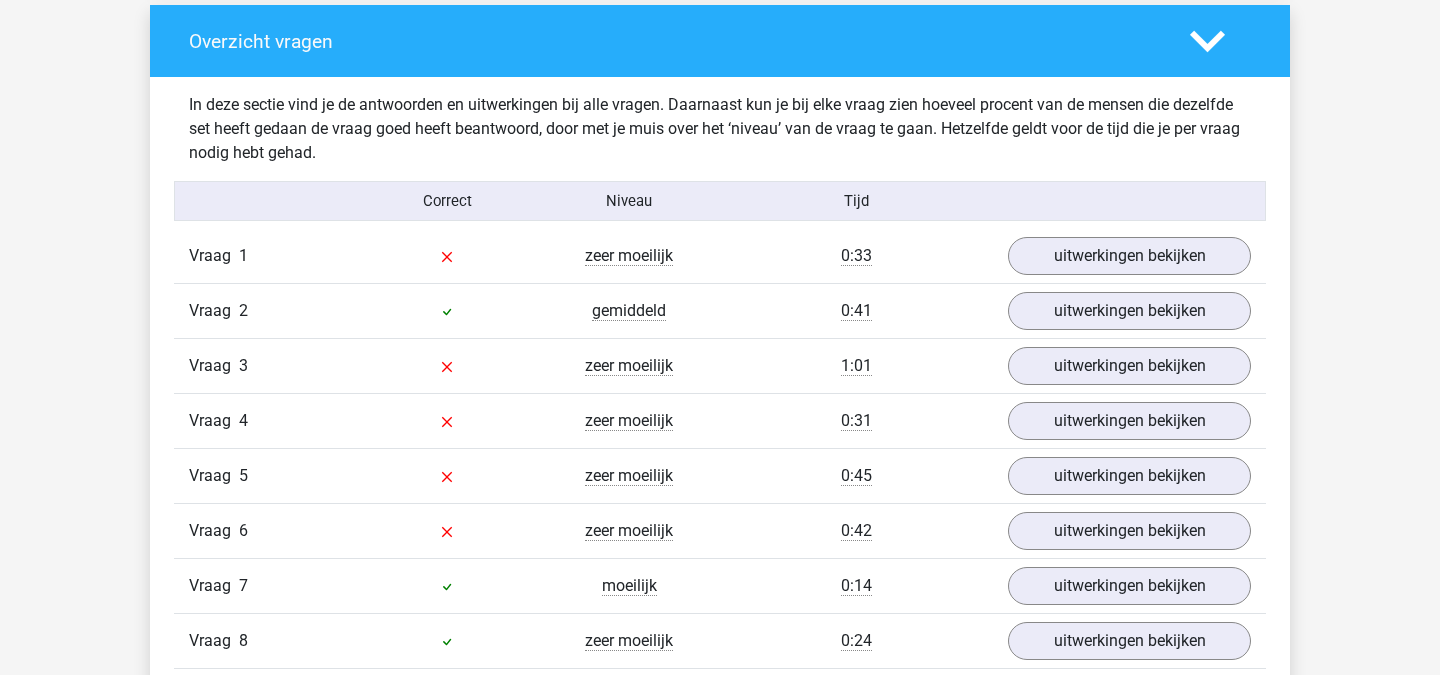 scroll, scrollTop: 2098, scrollLeft: 0, axis: vertical 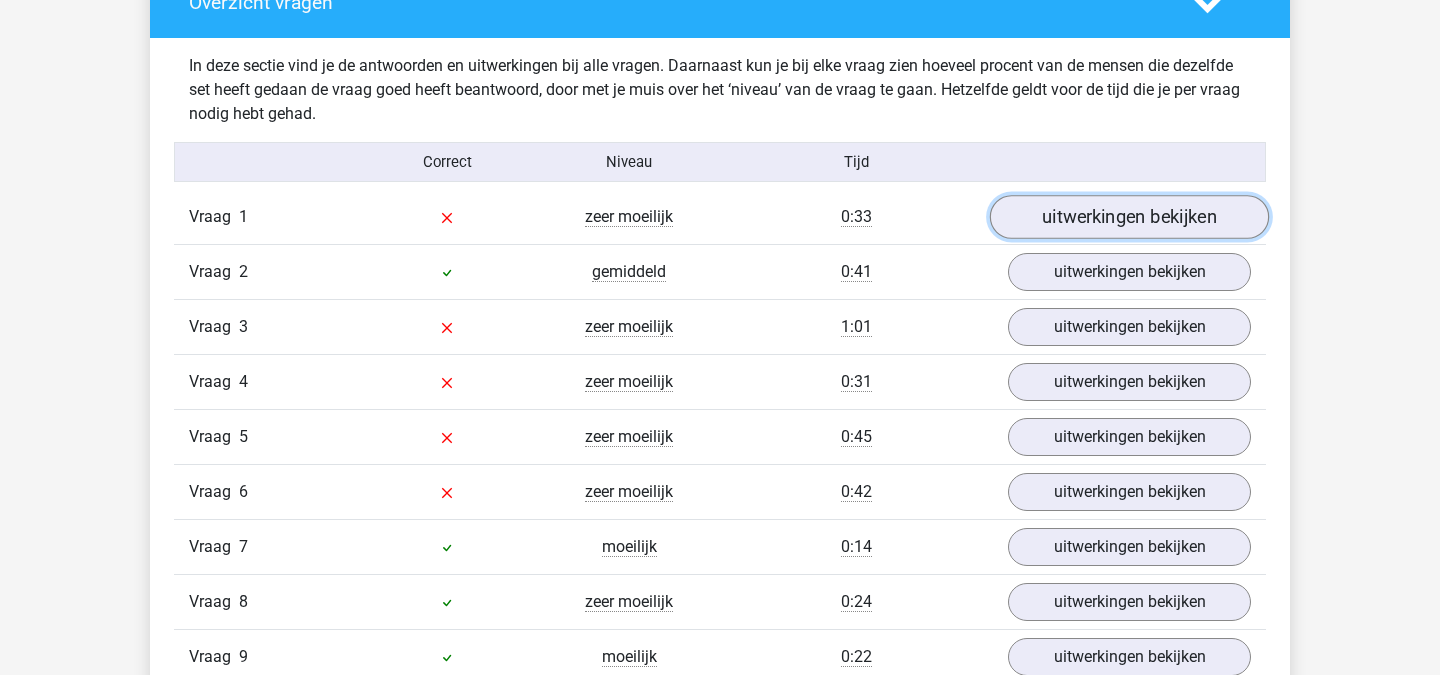 click on "uitwerkingen bekijken" at bounding box center (1129, 218) 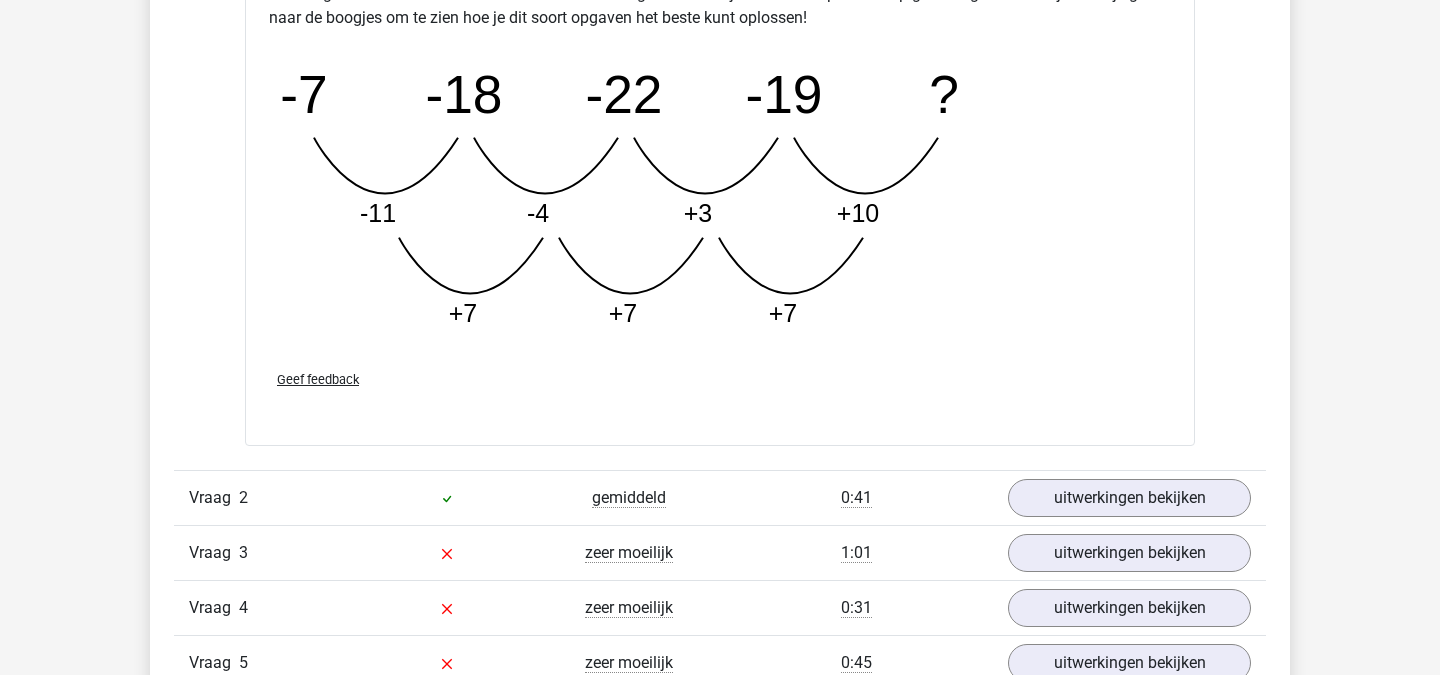 scroll, scrollTop: 2944, scrollLeft: 0, axis: vertical 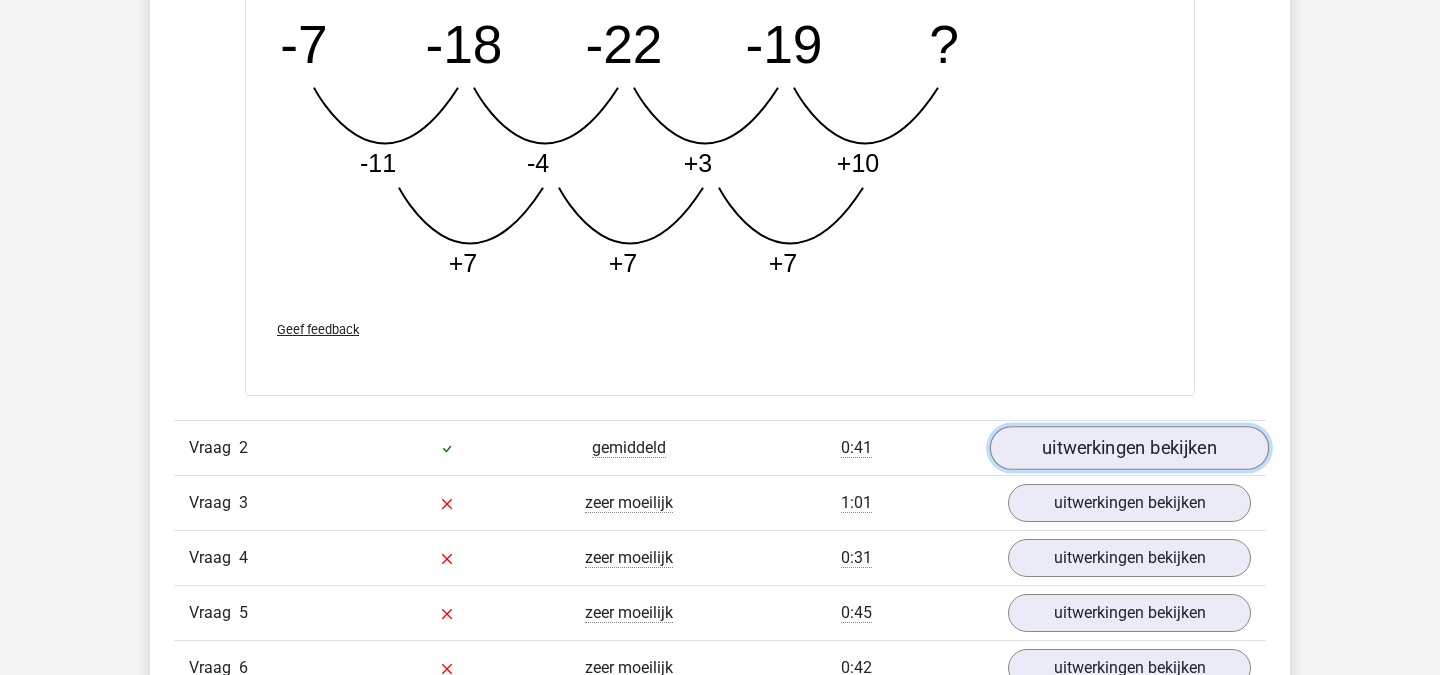 click on "uitwerkingen bekijken" at bounding box center [1129, 448] 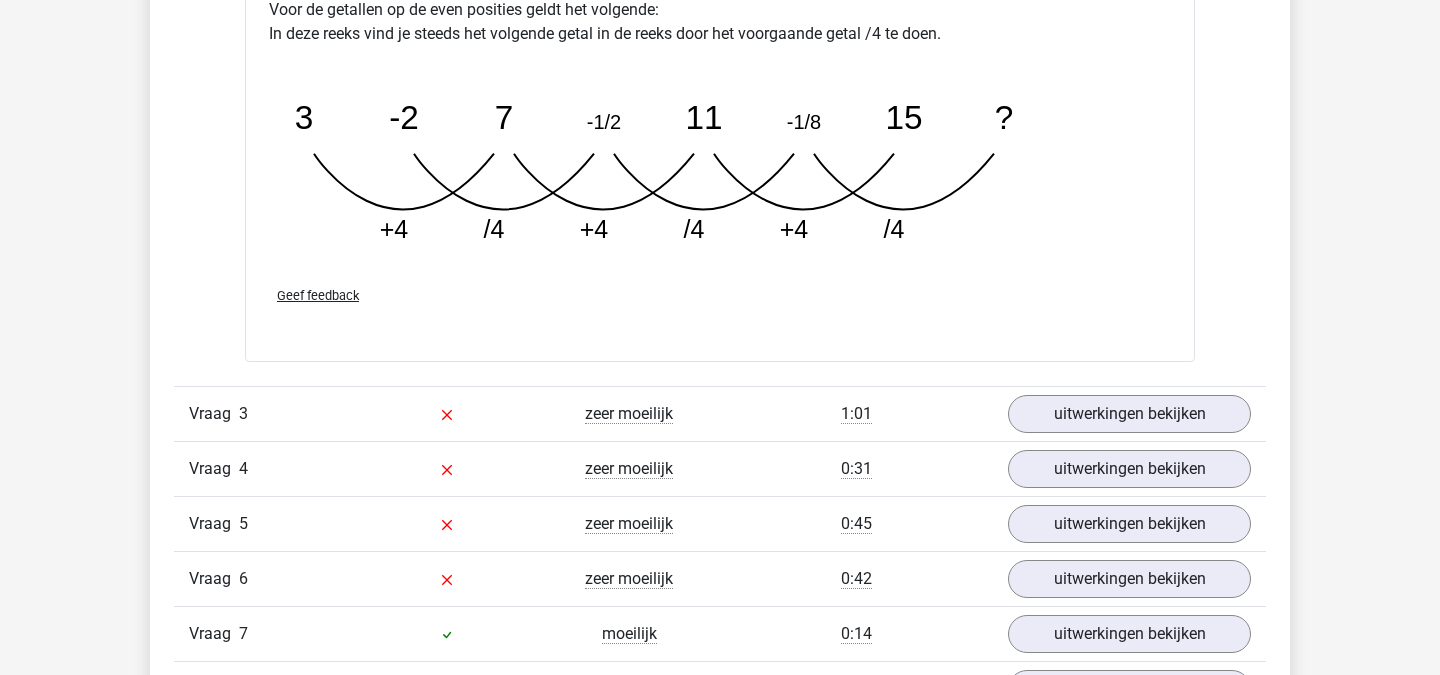 scroll, scrollTop: 4012, scrollLeft: 0, axis: vertical 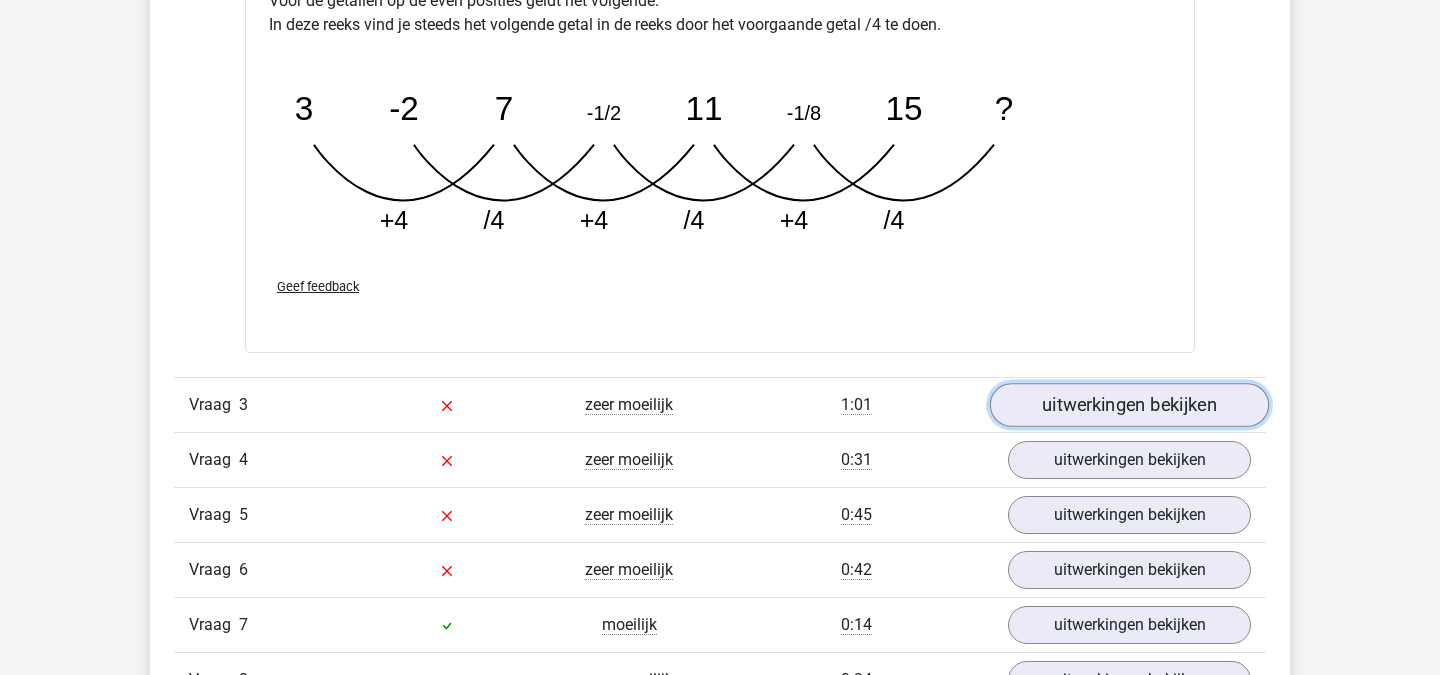 click on "uitwerkingen bekijken" at bounding box center (1129, 405) 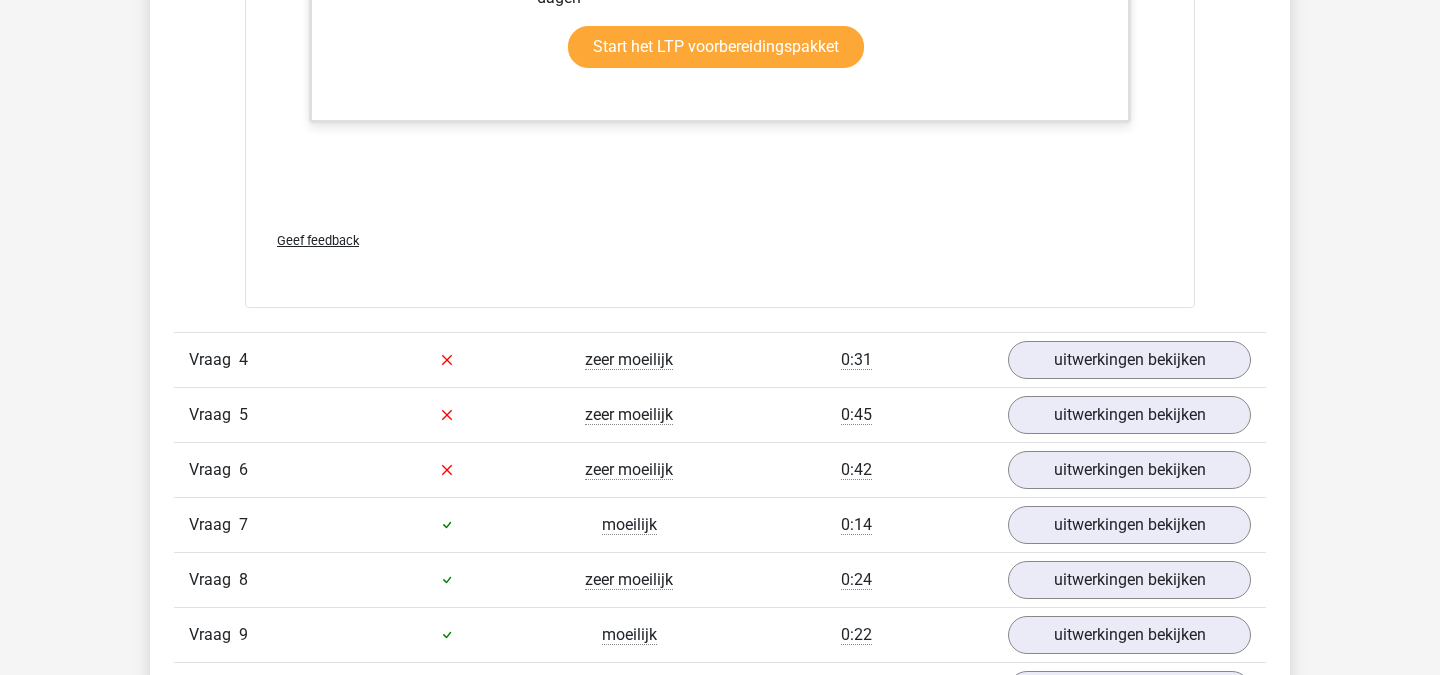 scroll, scrollTop: 5332, scrollLeft: 0, axis: vertical 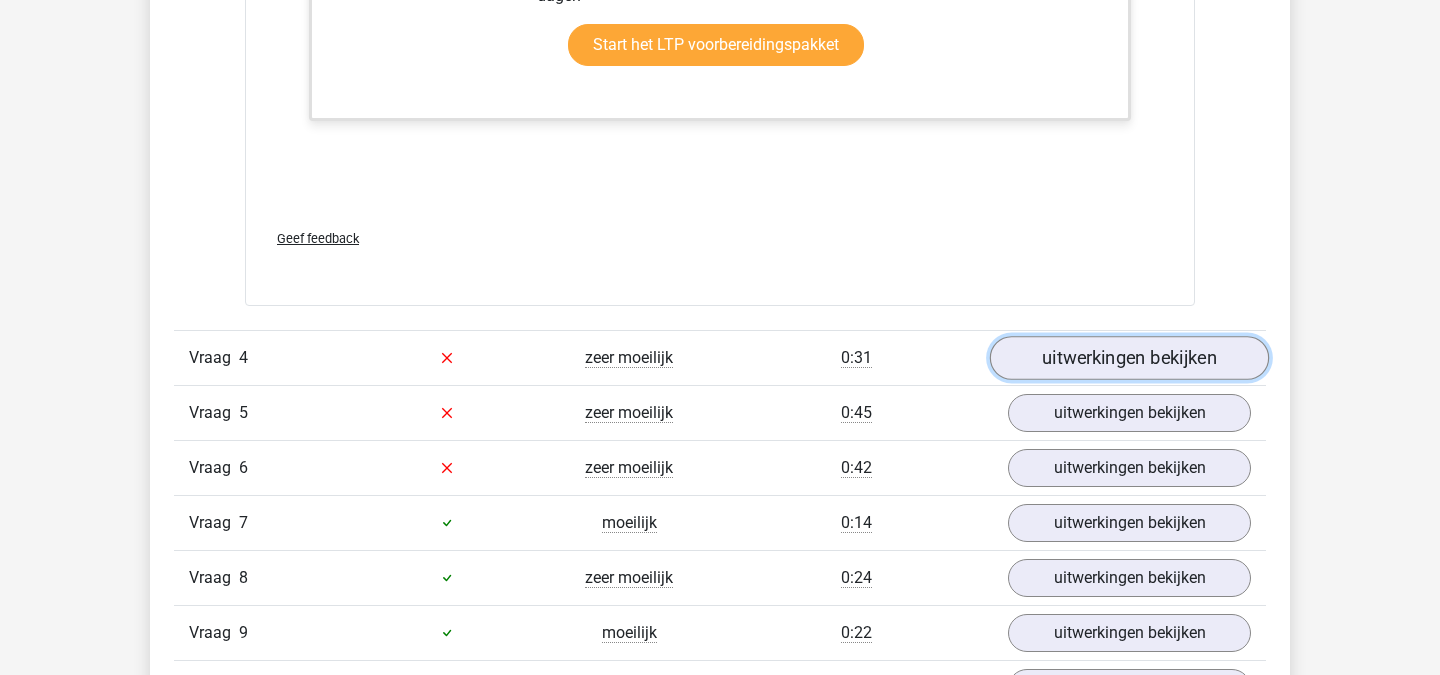 click on "uitwerkingen bekijken" at bounding box center (1129, 358) 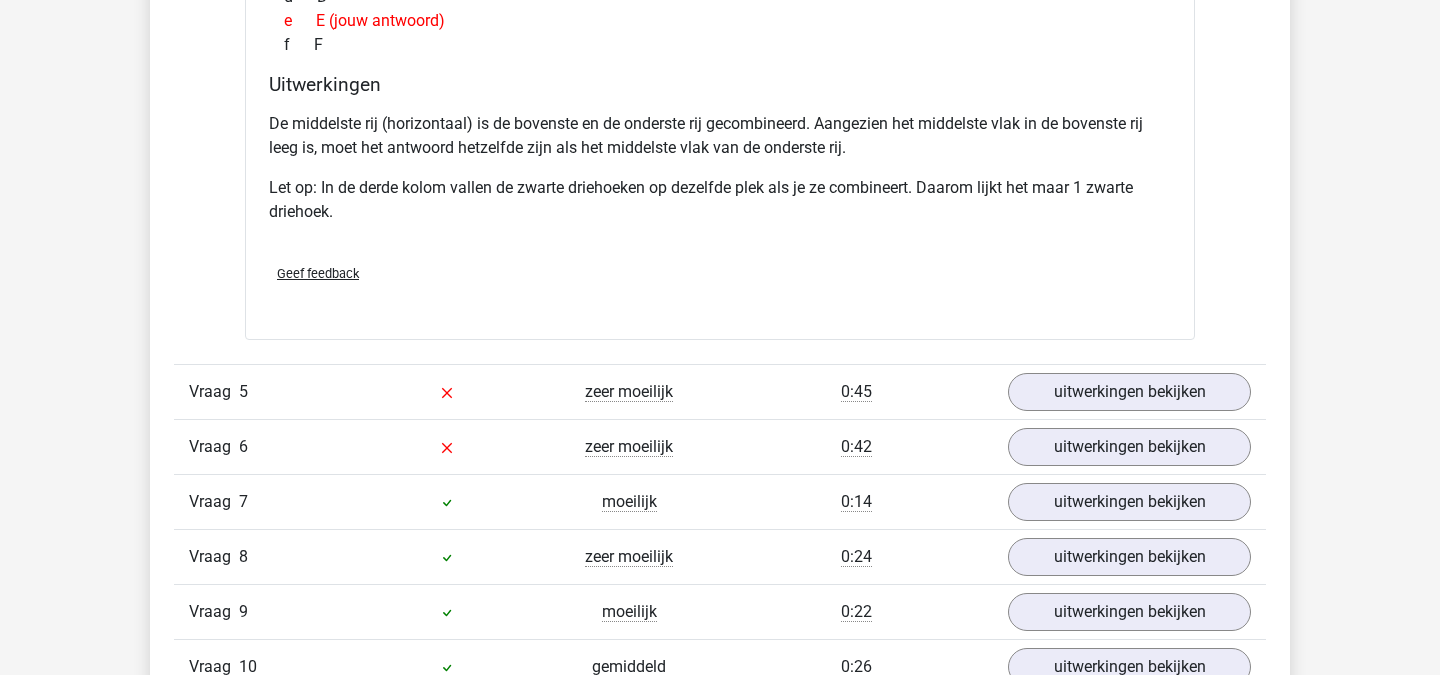scroll, scrollTop: 6226, scrollLeft: 0, axis: vertical 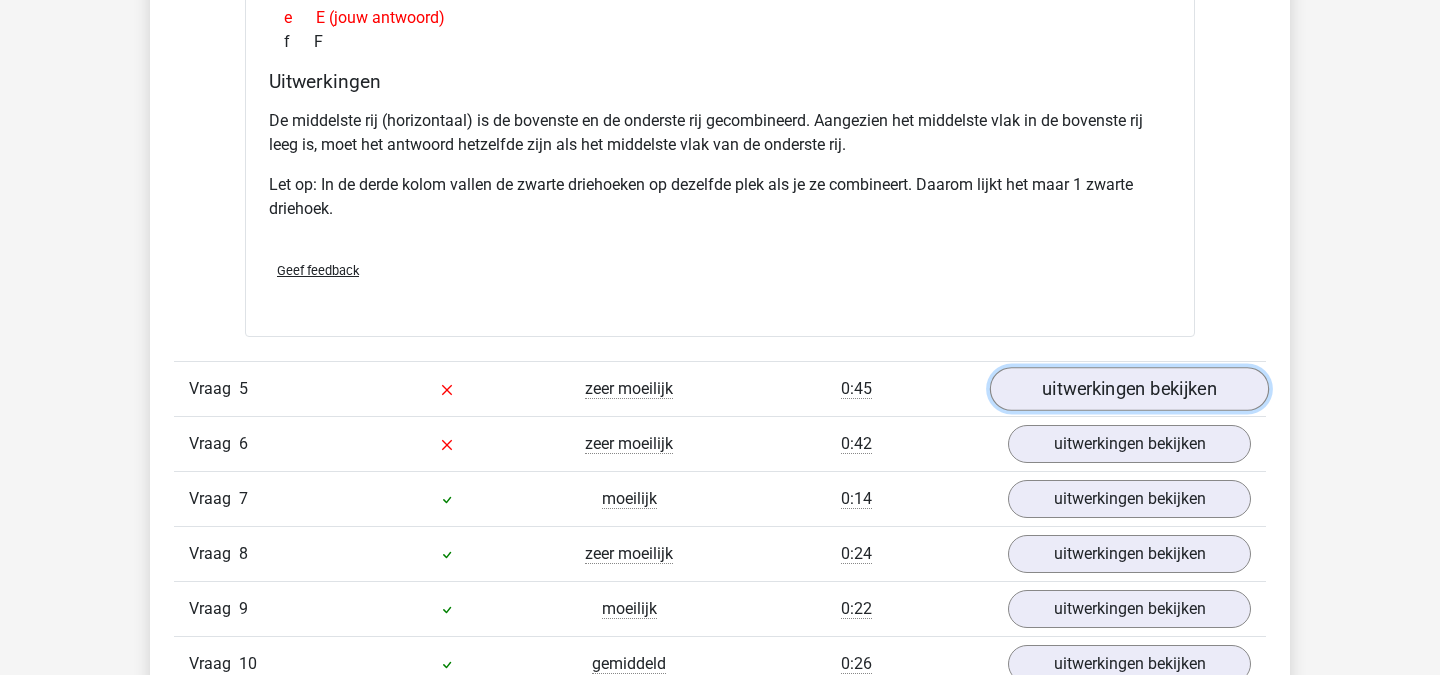 click on "uitwerkingen bekijken" at bounding box center (1129, 389) 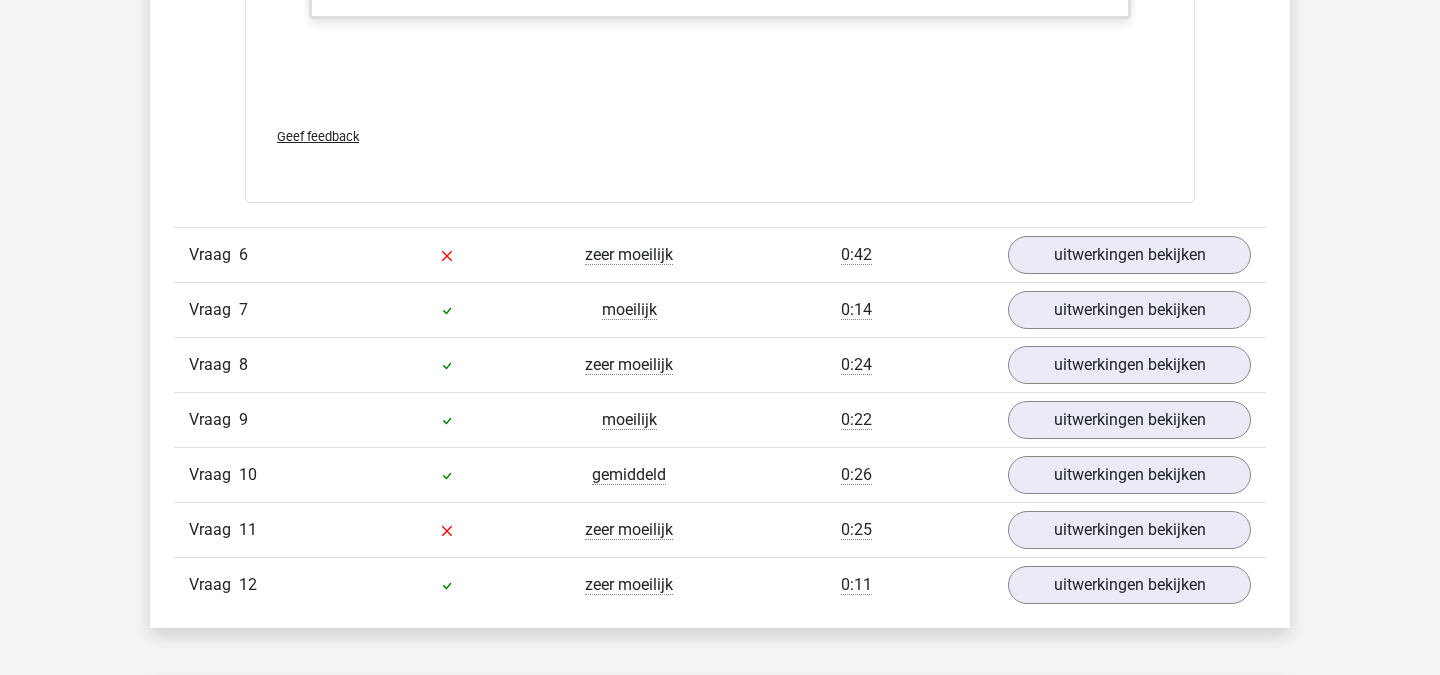 scroll, scrollTop: 7831, scrollLeft: 0, axis: vertical 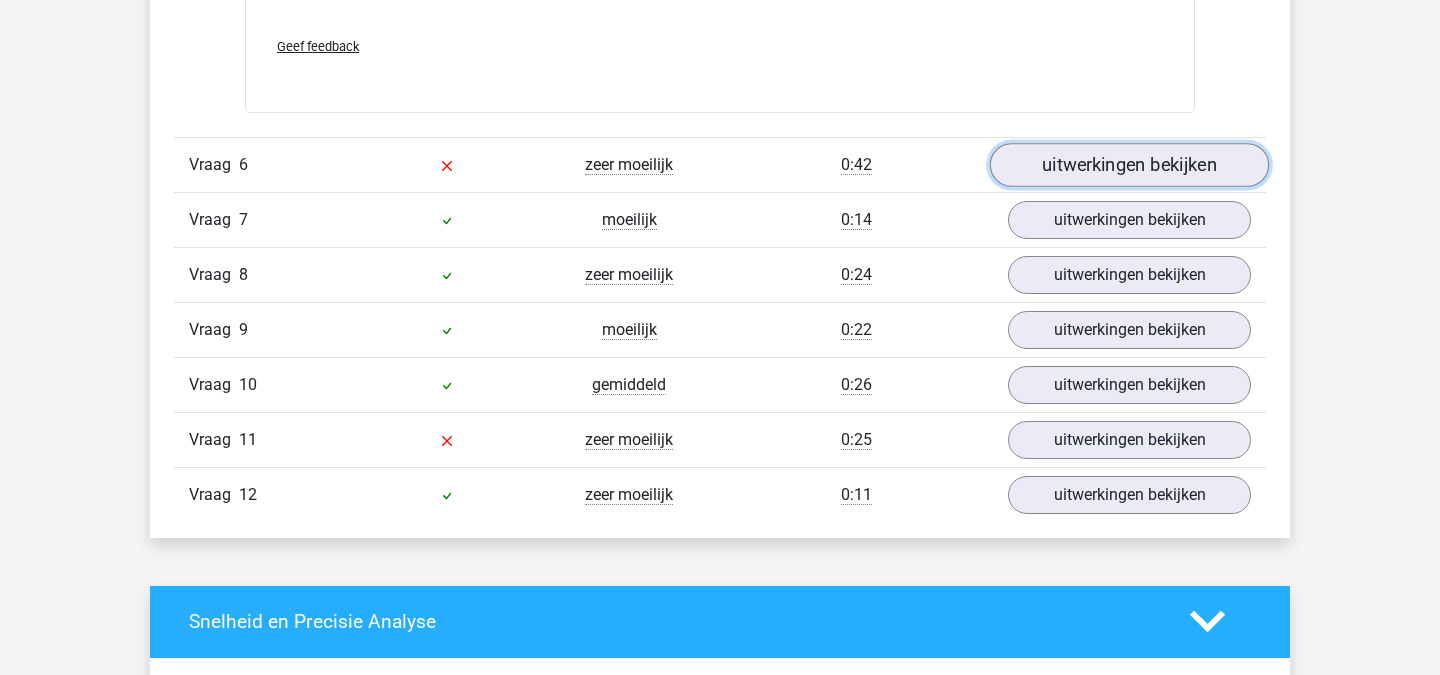 click on "uitwerkingen bekijken" at bounding box center (1129, 165) 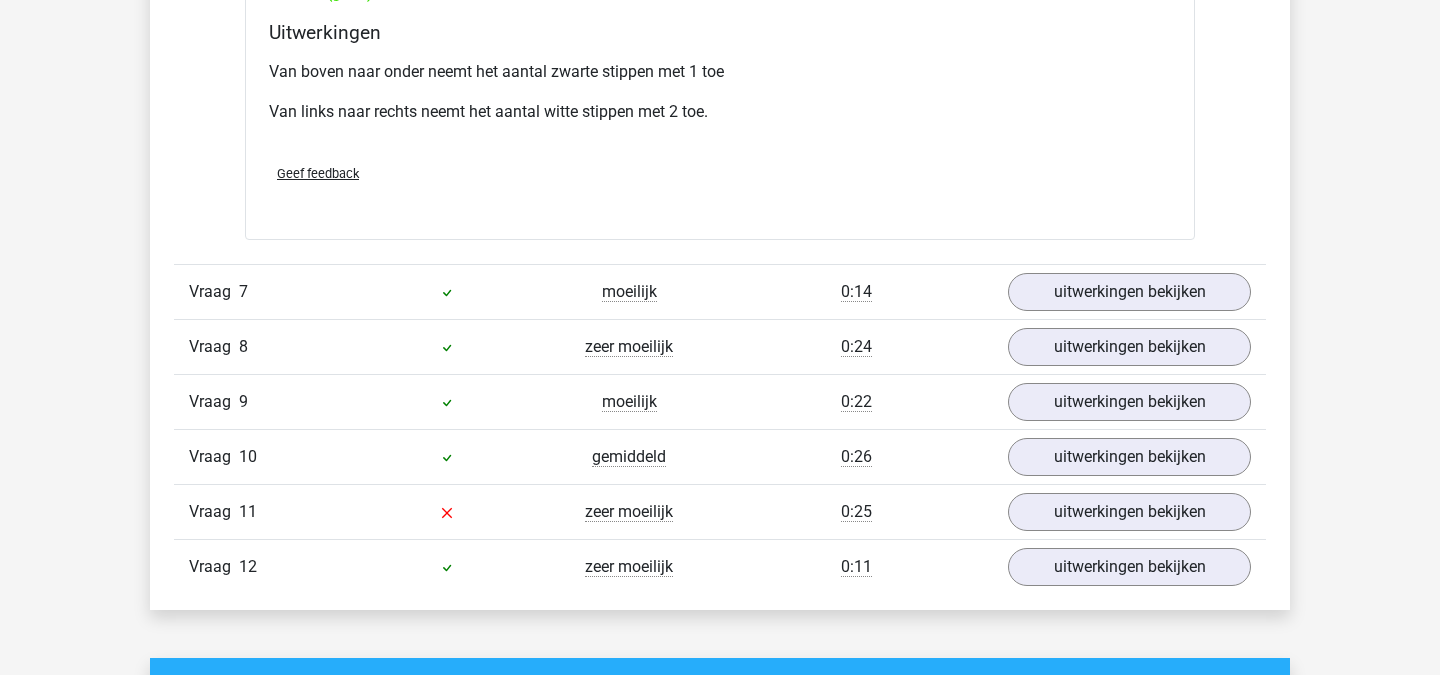 scroll, scrollTop: 8612, scrollLeft: 0, axis: vertical 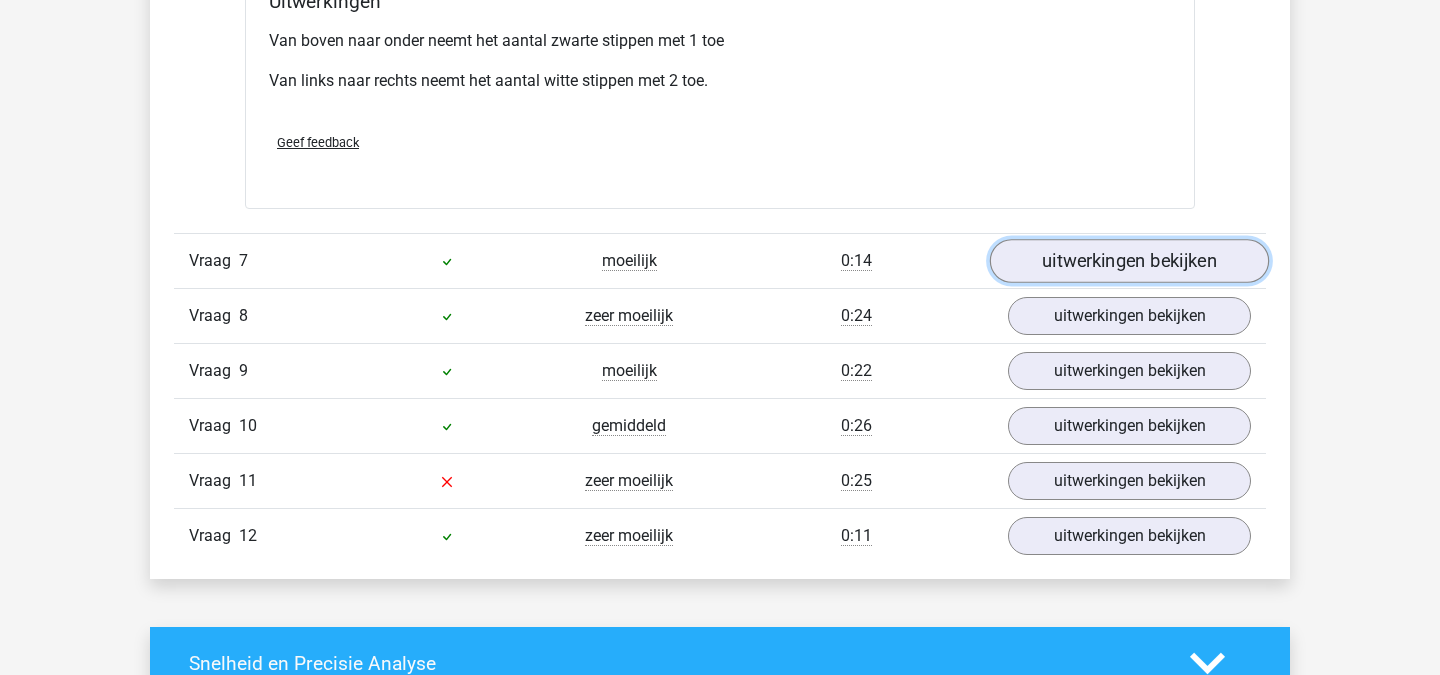 click on "uitwerkingen bekijken" at bounding box center (1129, 261) 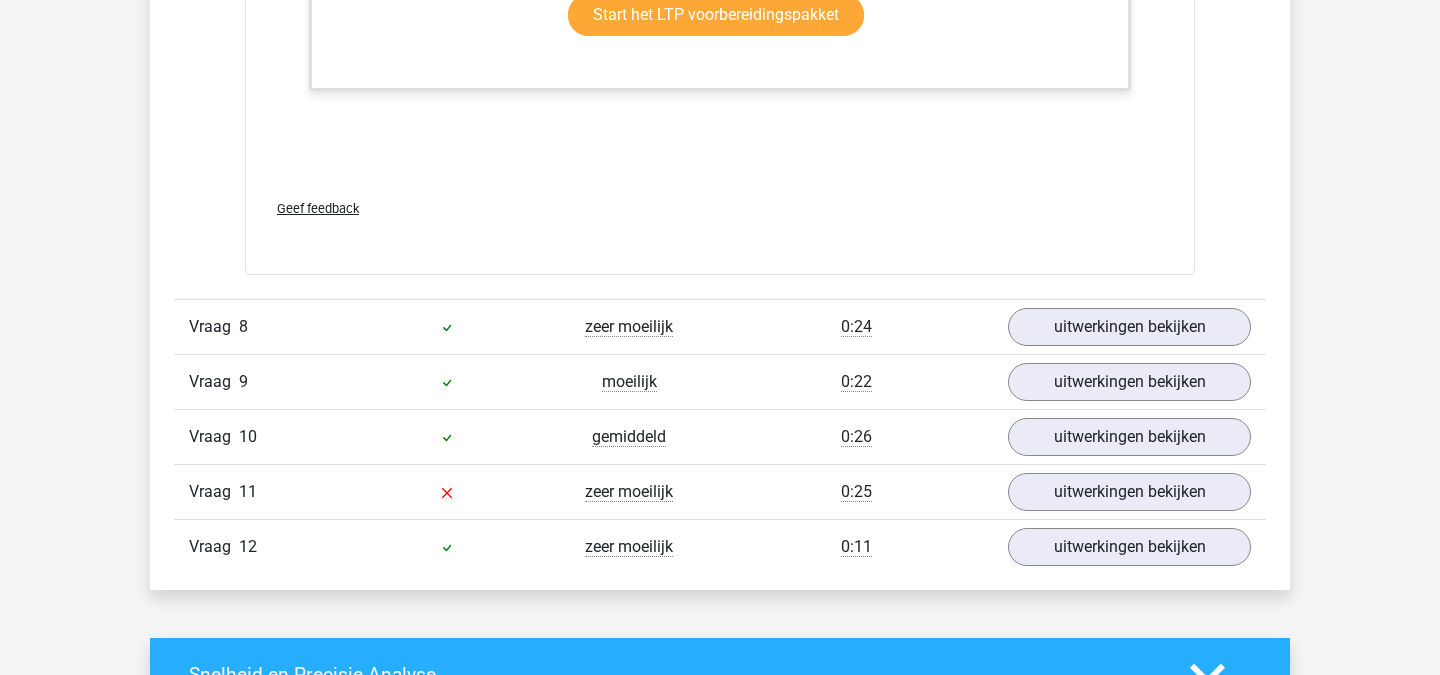 scroll, scrollTop: 9717, scrollLeft: 0, axis: vertical 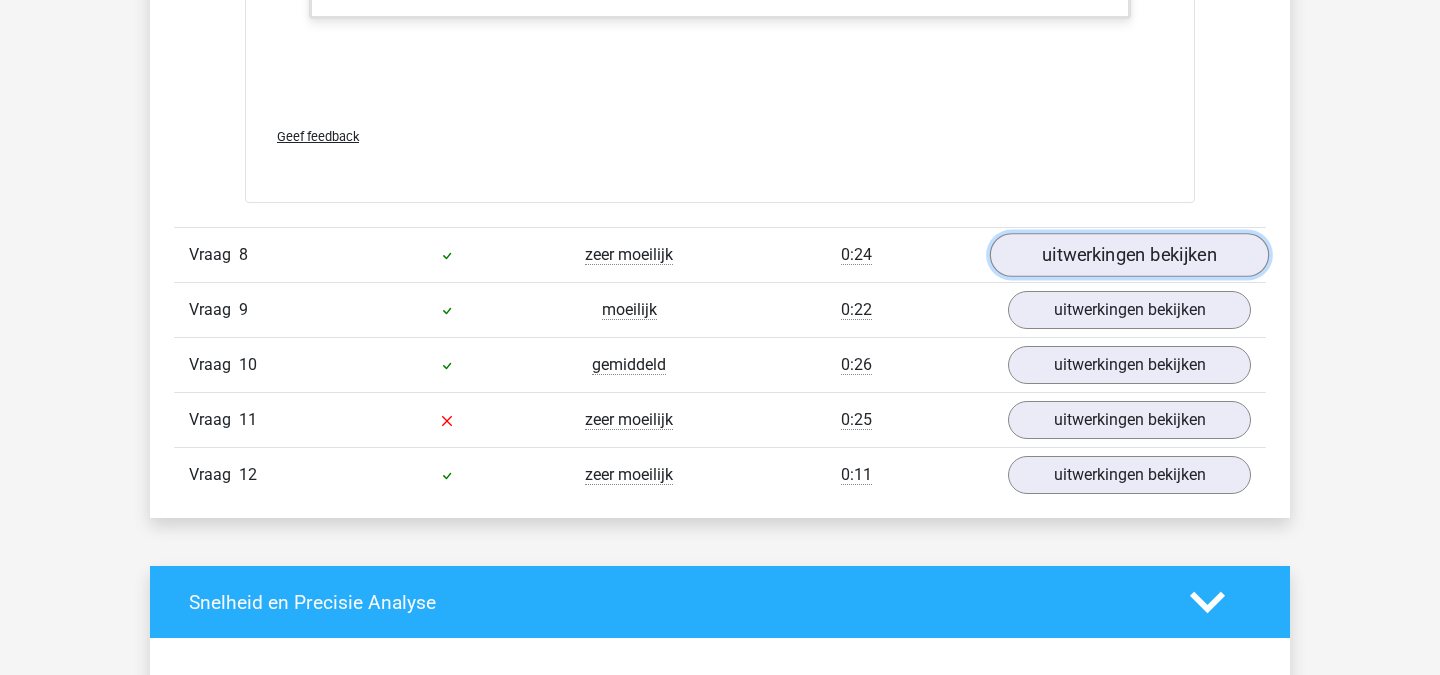 click on "uitwerkingen bekijken" at bounding box center (1129, 256) 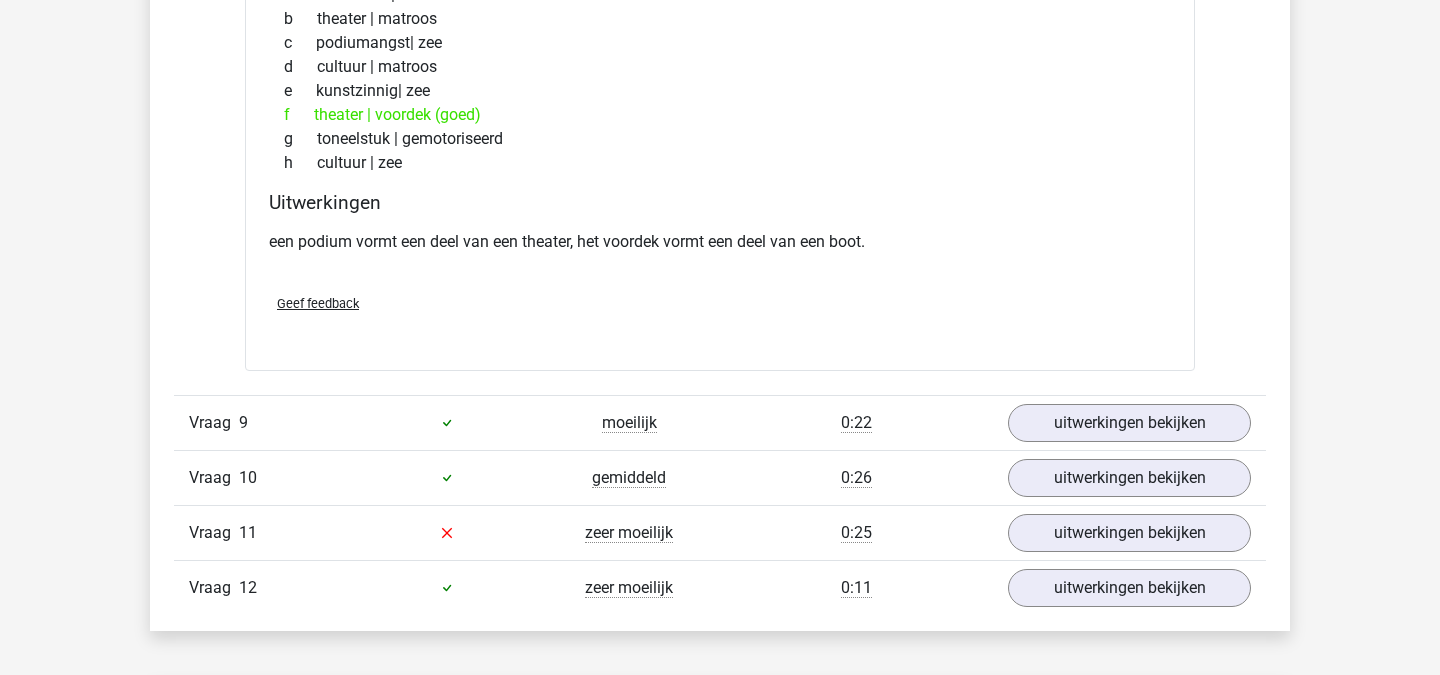 scroll, scrollTop: 10168, scrollLeft: 0, axis: vertical 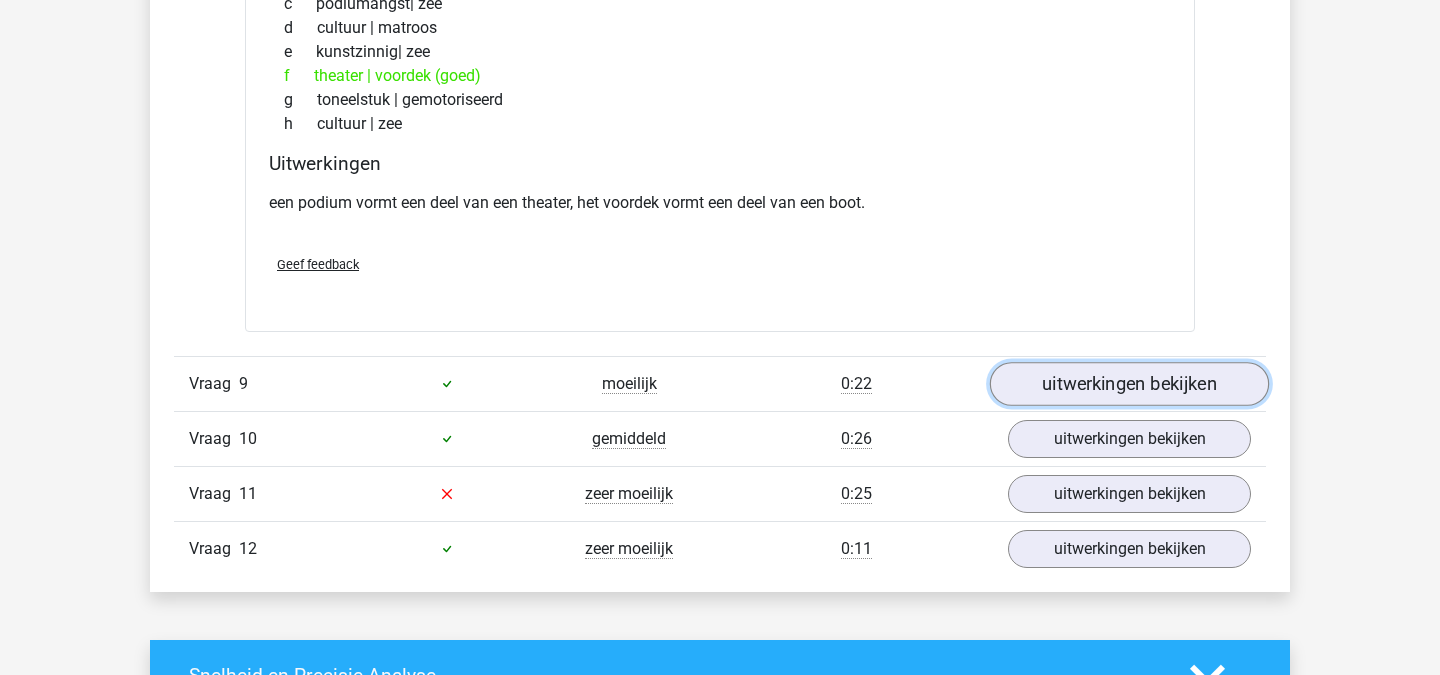click on "uitwerkingen bekijken" at bounding box center (1129, 384) 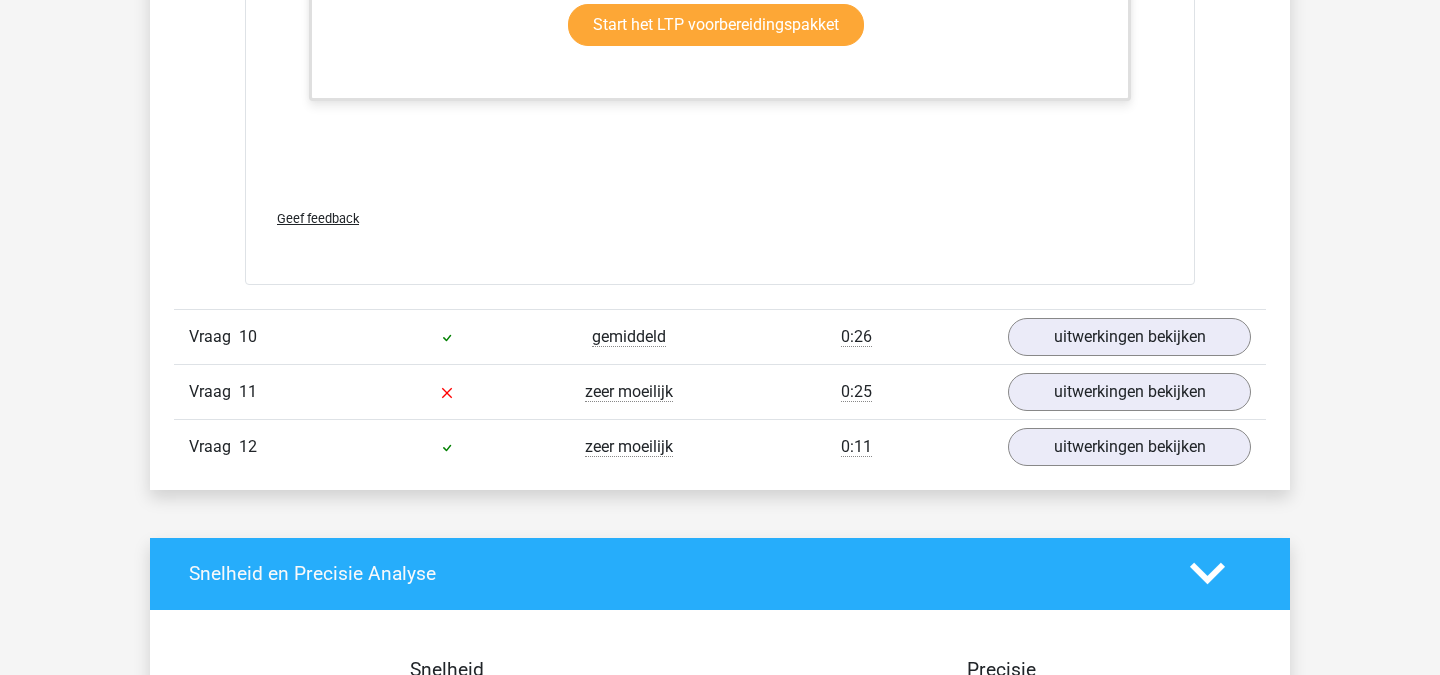 scroll, scrollTop: 11376, scrollLeft: 0, axis: vertical 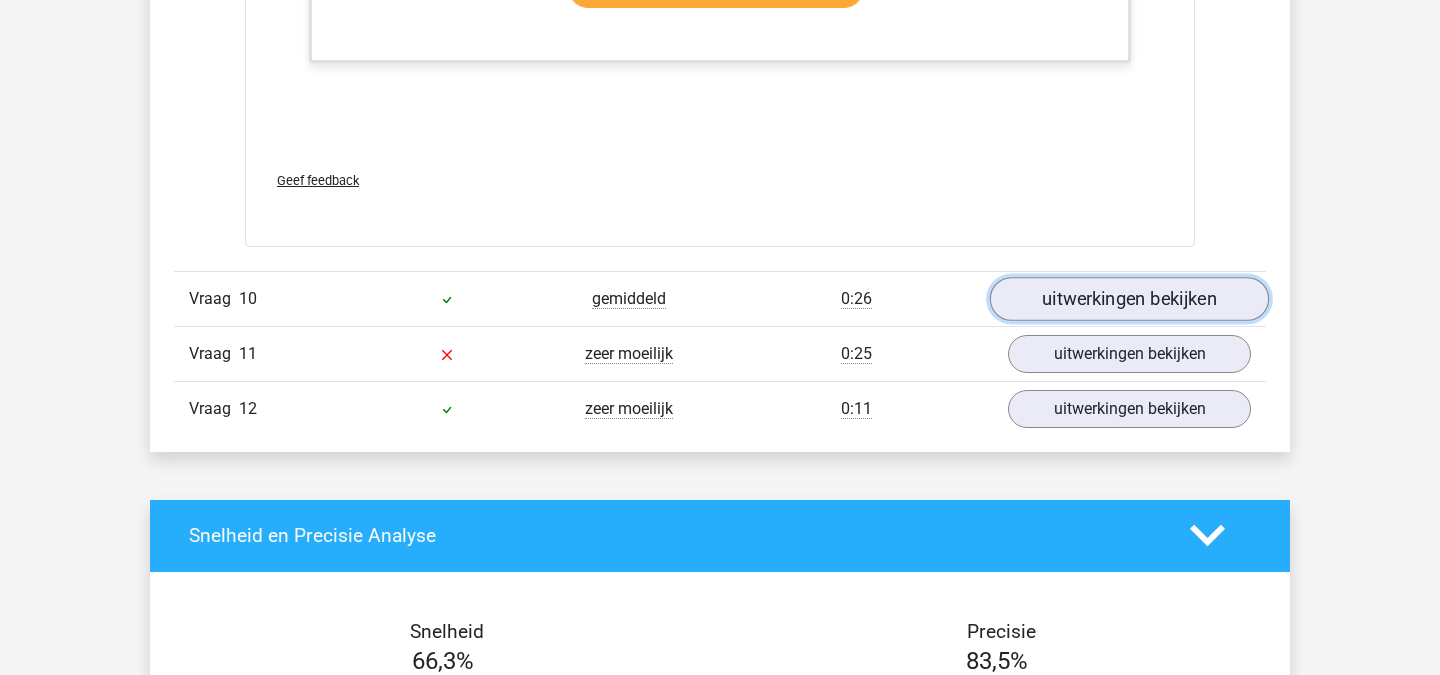 click on "uitwerkingen bekijken" at bounding box center (1129, 299) 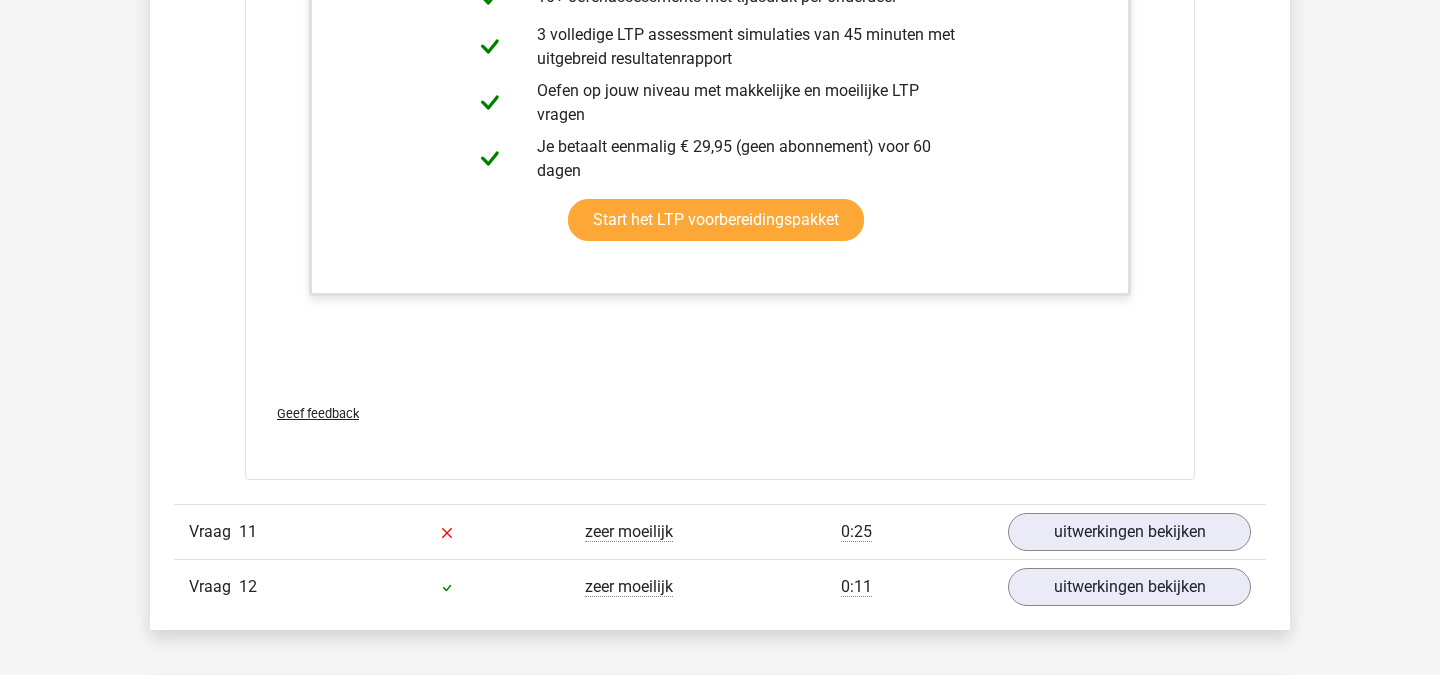 scroll, scrollTop: 12622, scrollLeft: 0, axis: vertical 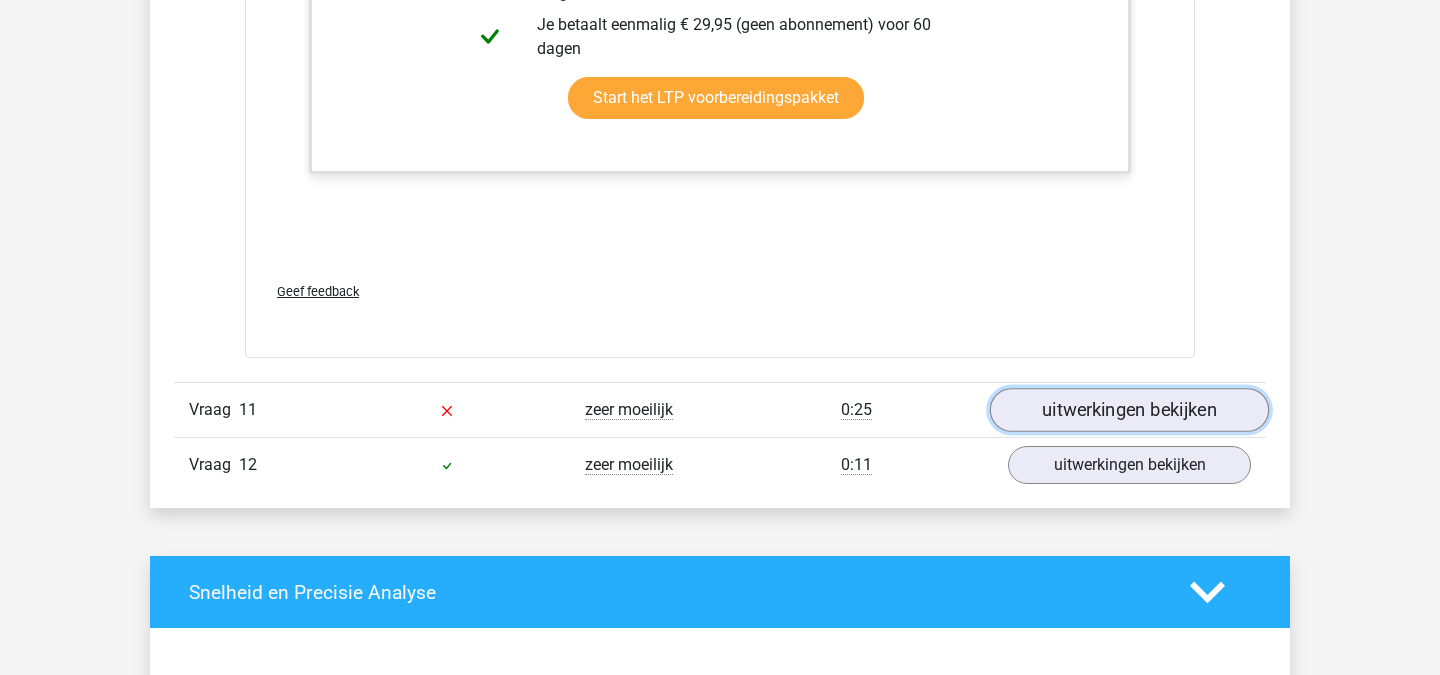 click on "uitwerkingen bekijken" at bounding box center [1129, 410] 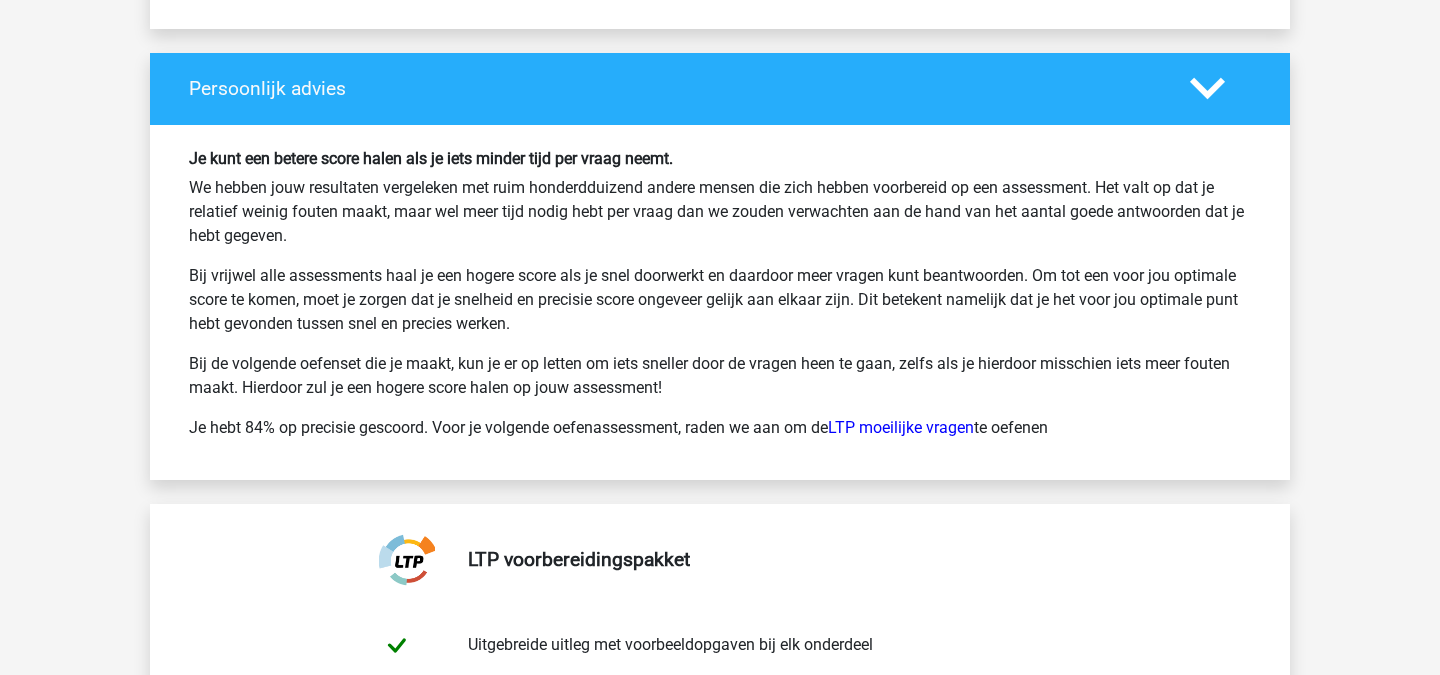 scroll, scrollTop: 14927, scrollLeft: 0, axis: vertical 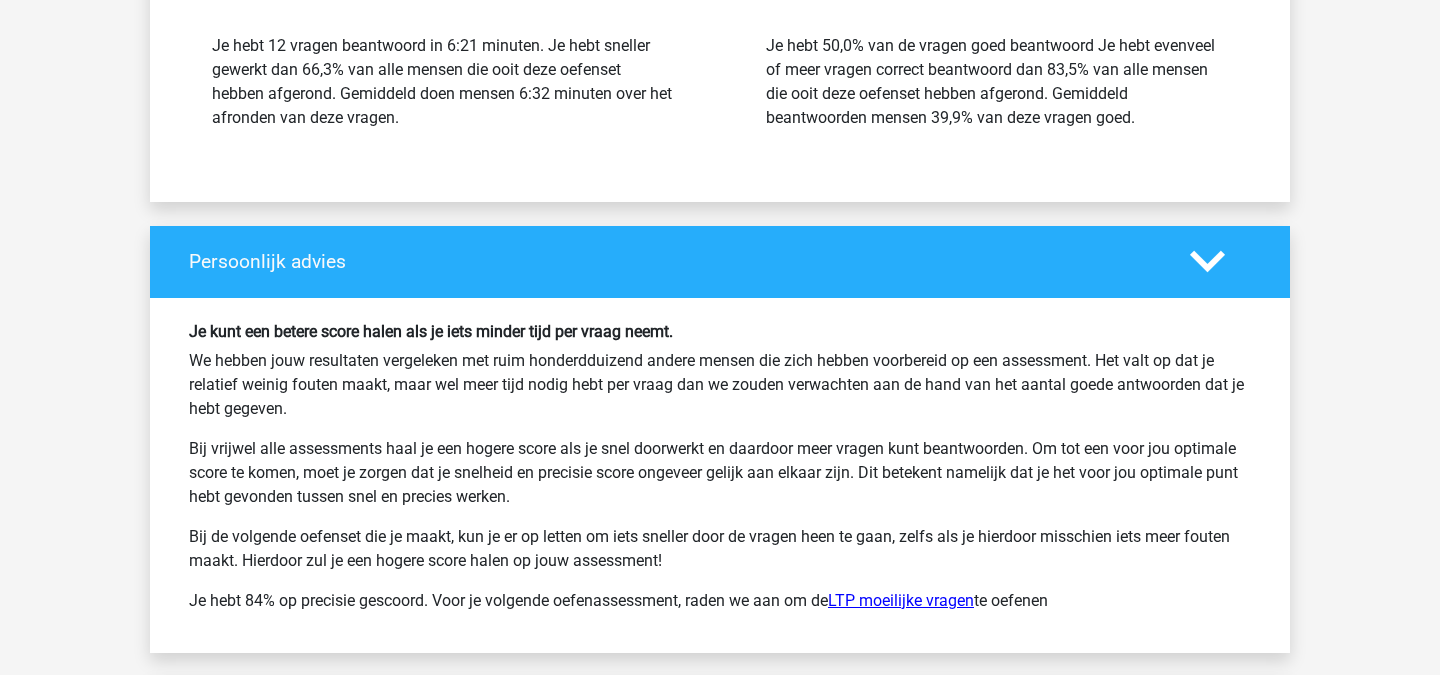click on "LTP moeilijke vragen" at bounding box center [901, 600] 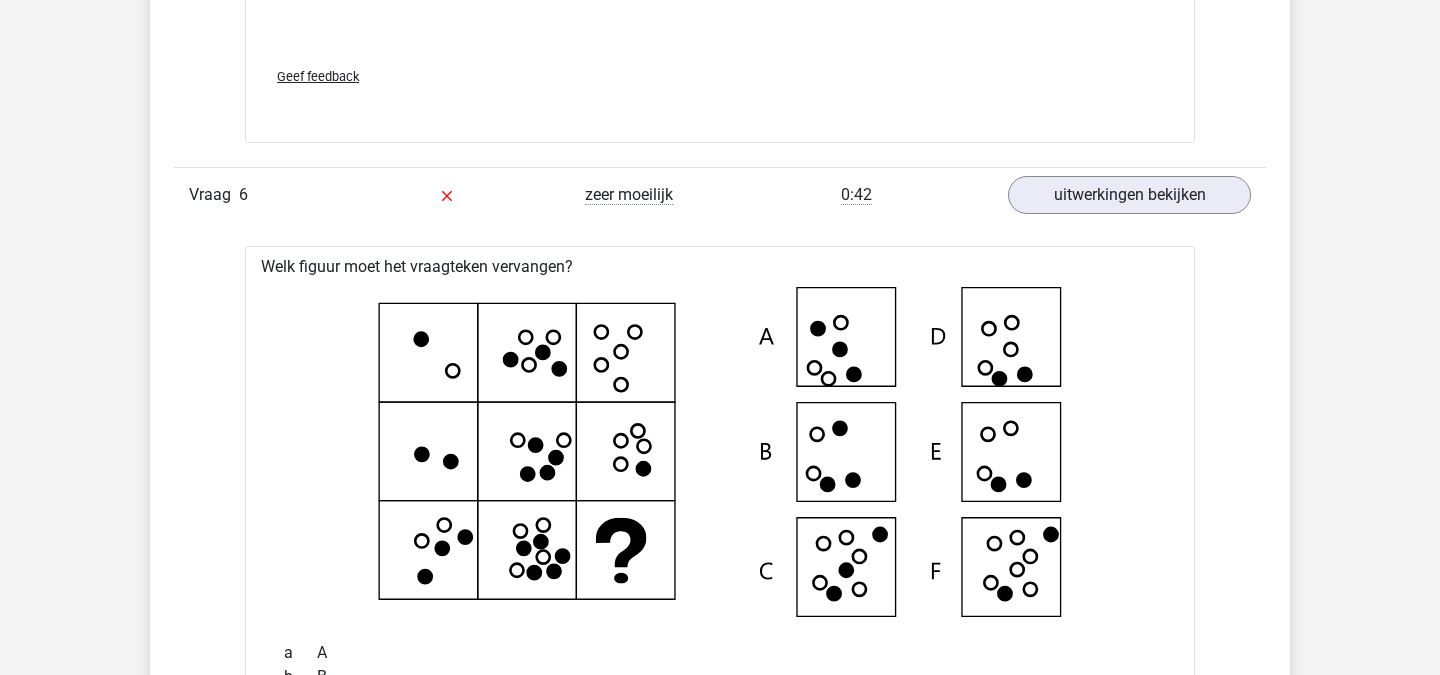 scroll, scrollTop: 7632, scrollLeft: 0, axis: vertical 